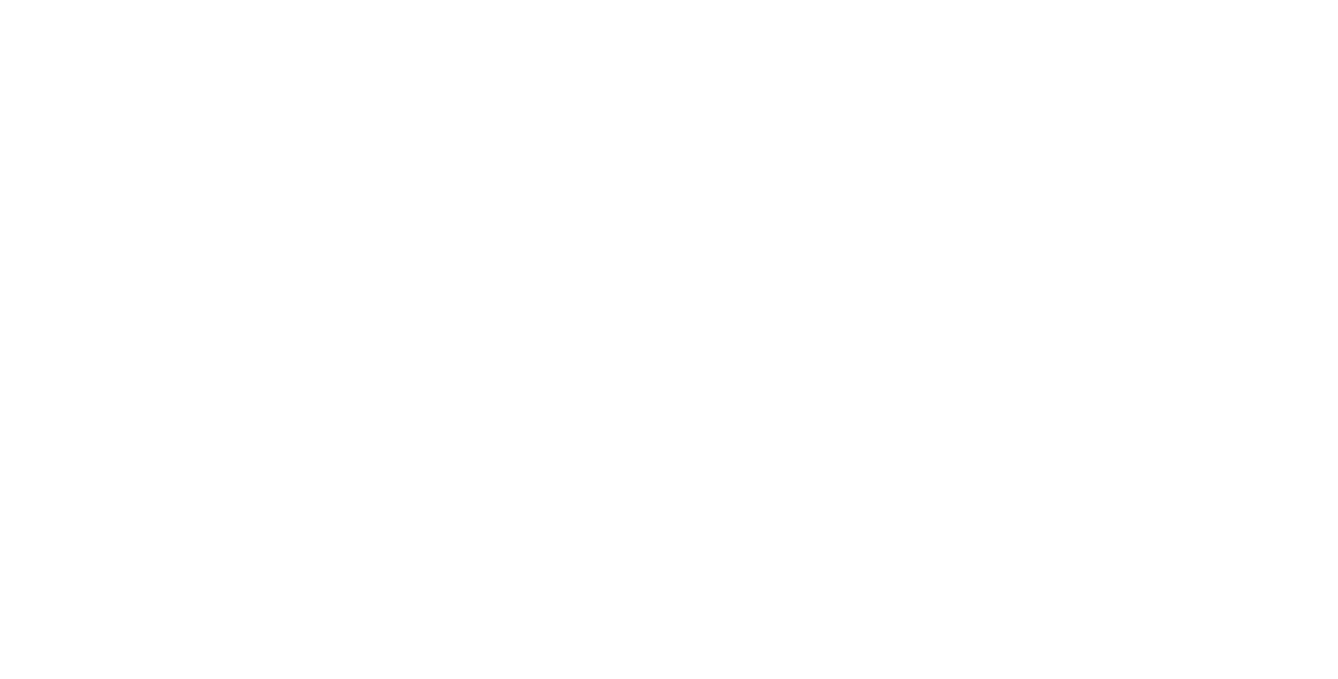 scroll, scrollTop: 0, scrollLeft: 0, axis: both 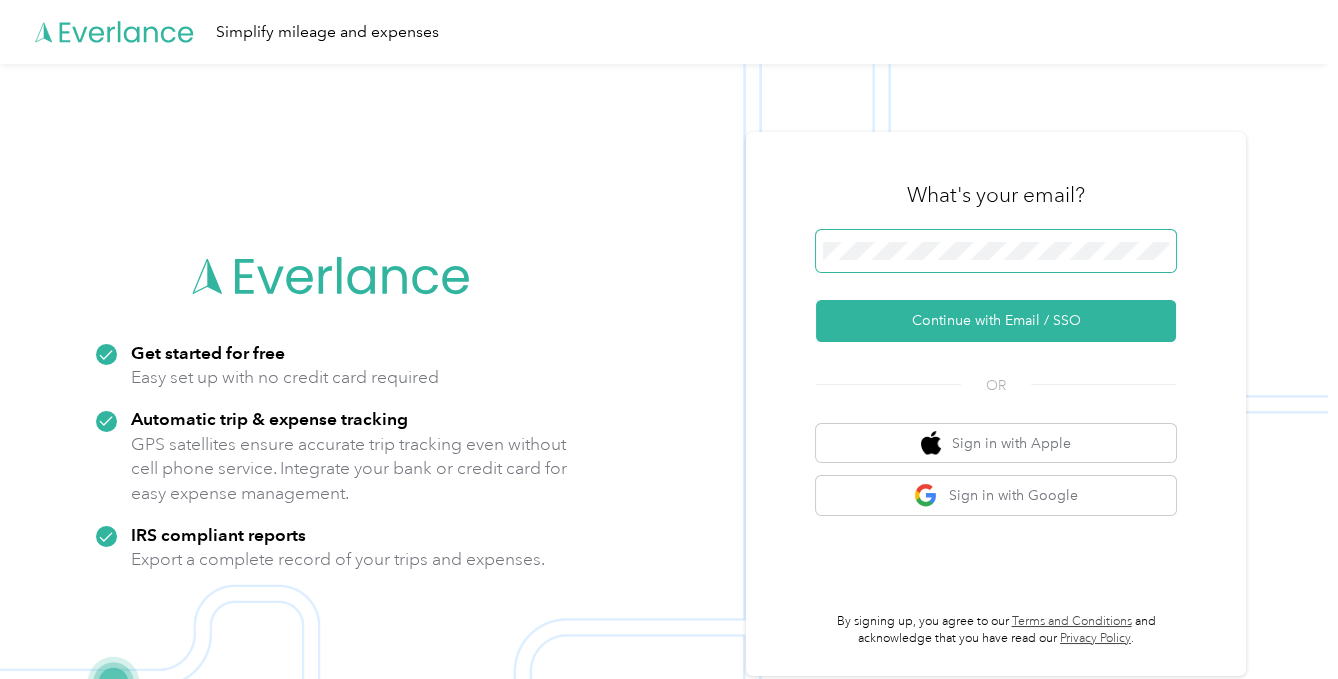 click at bounding box center [996, 251] 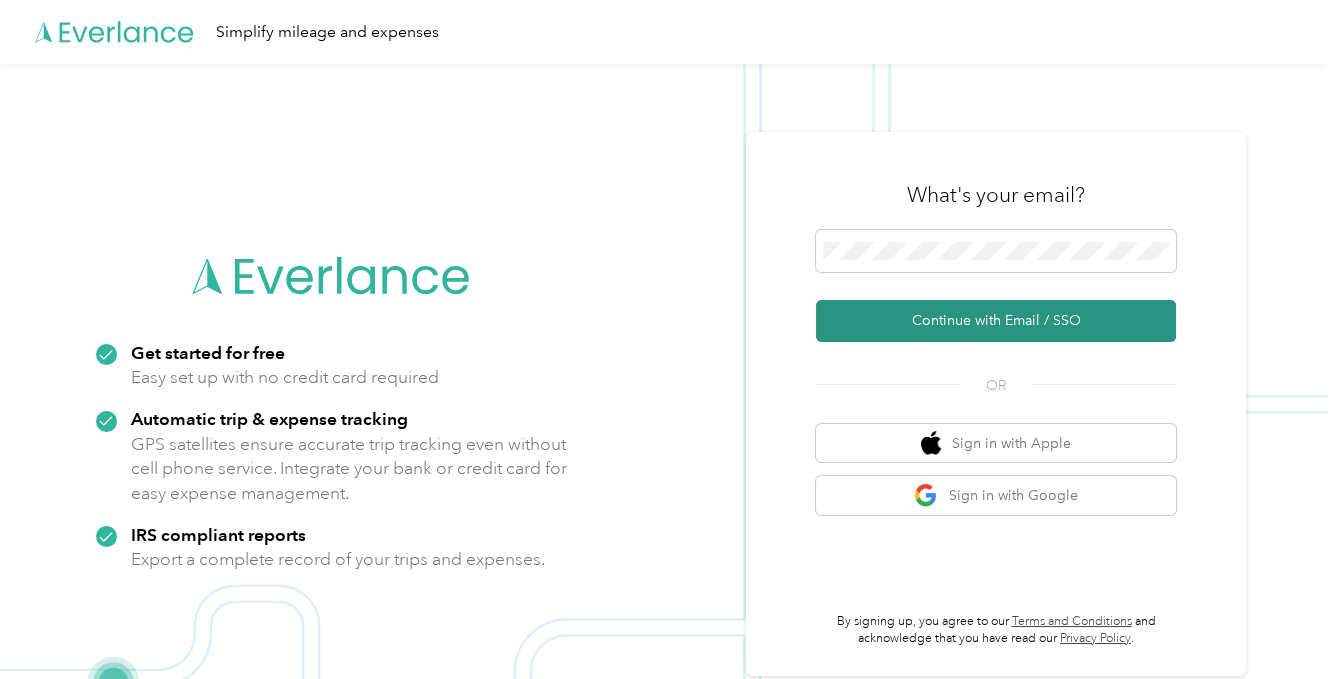 click on "Continue with Email / SSO" at bounding box center [996, 321] 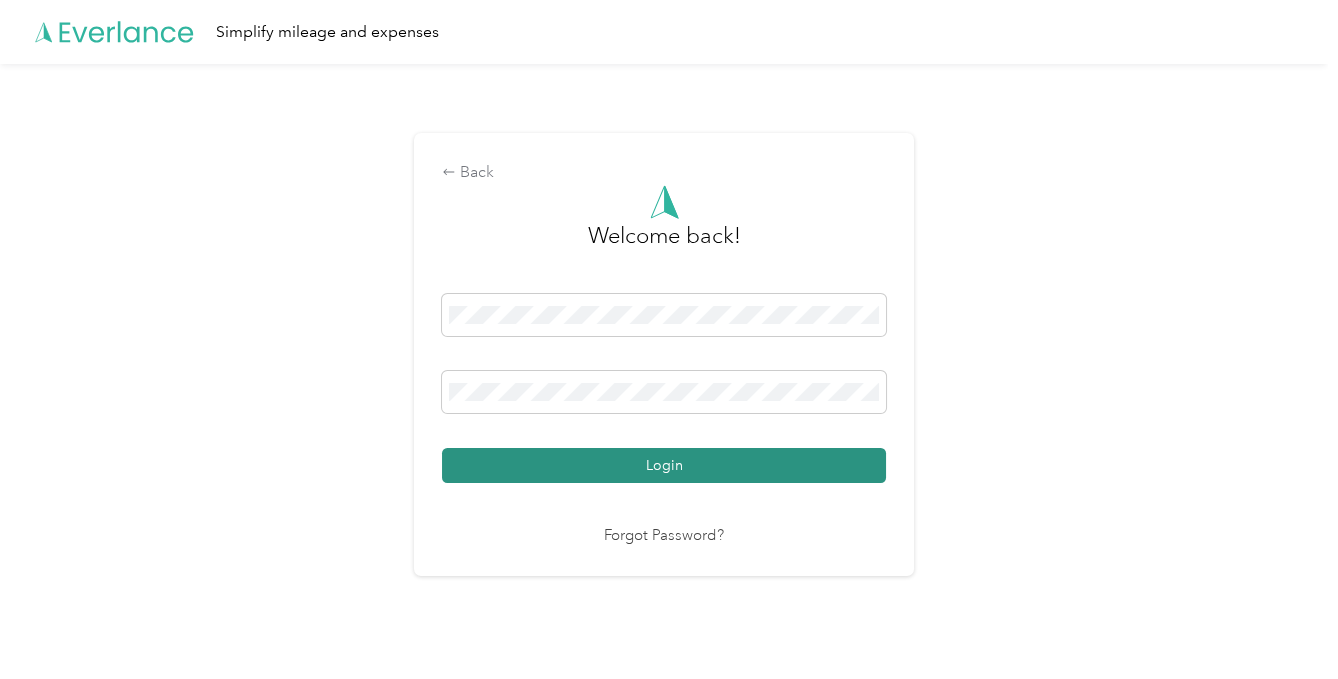 click on "Login" at bounding box center (664, 465) 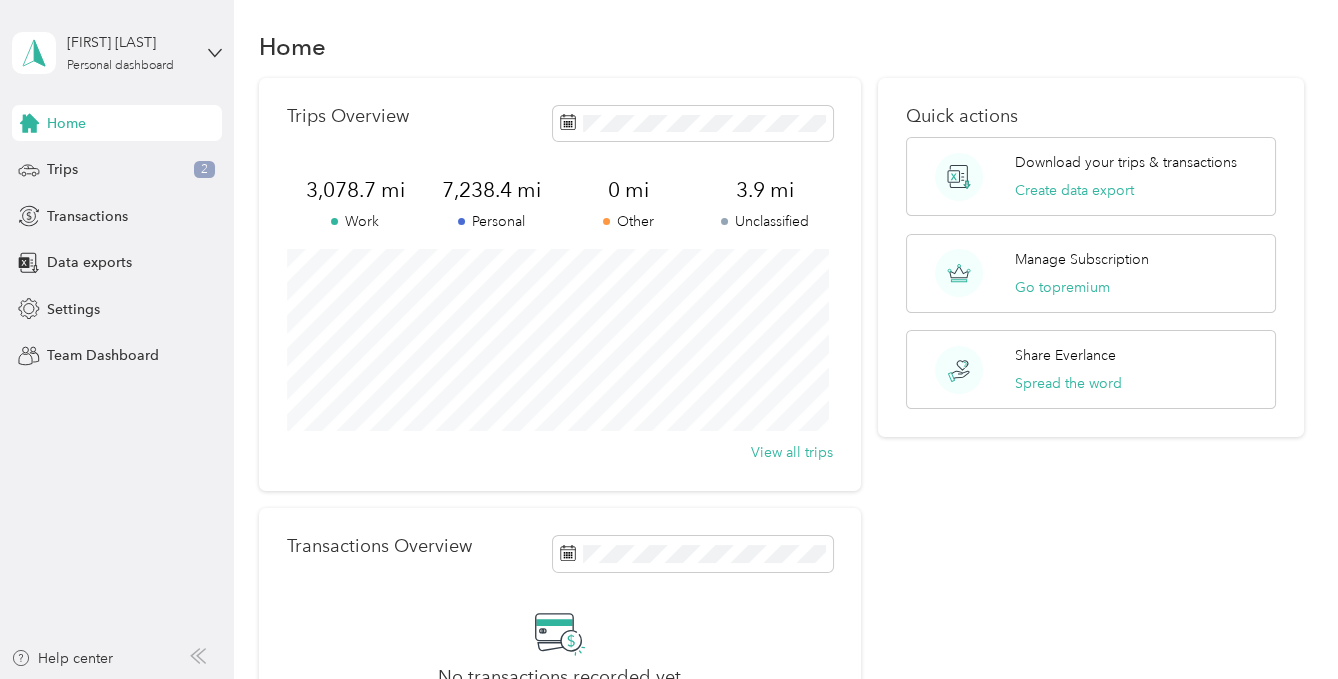 scroll, scrollTop: 0, scrollLeft: 0, axis: both 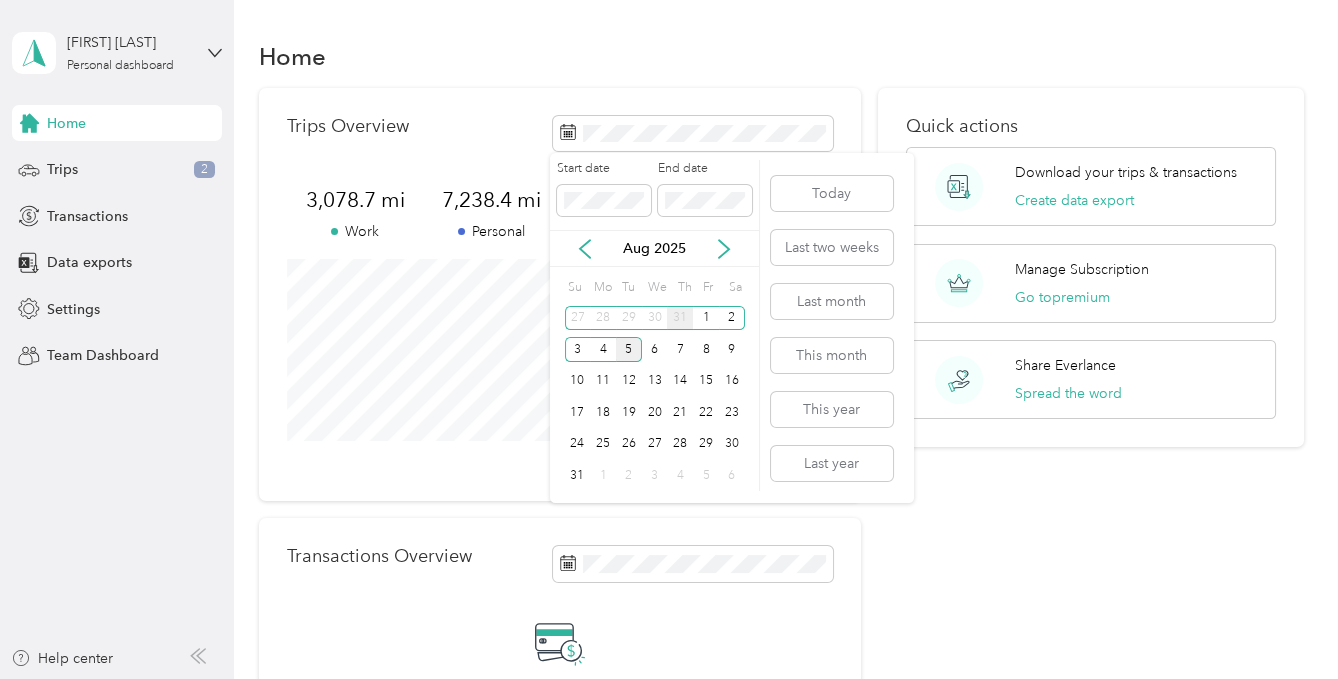 click on "31" at bounding box center [680, 318] 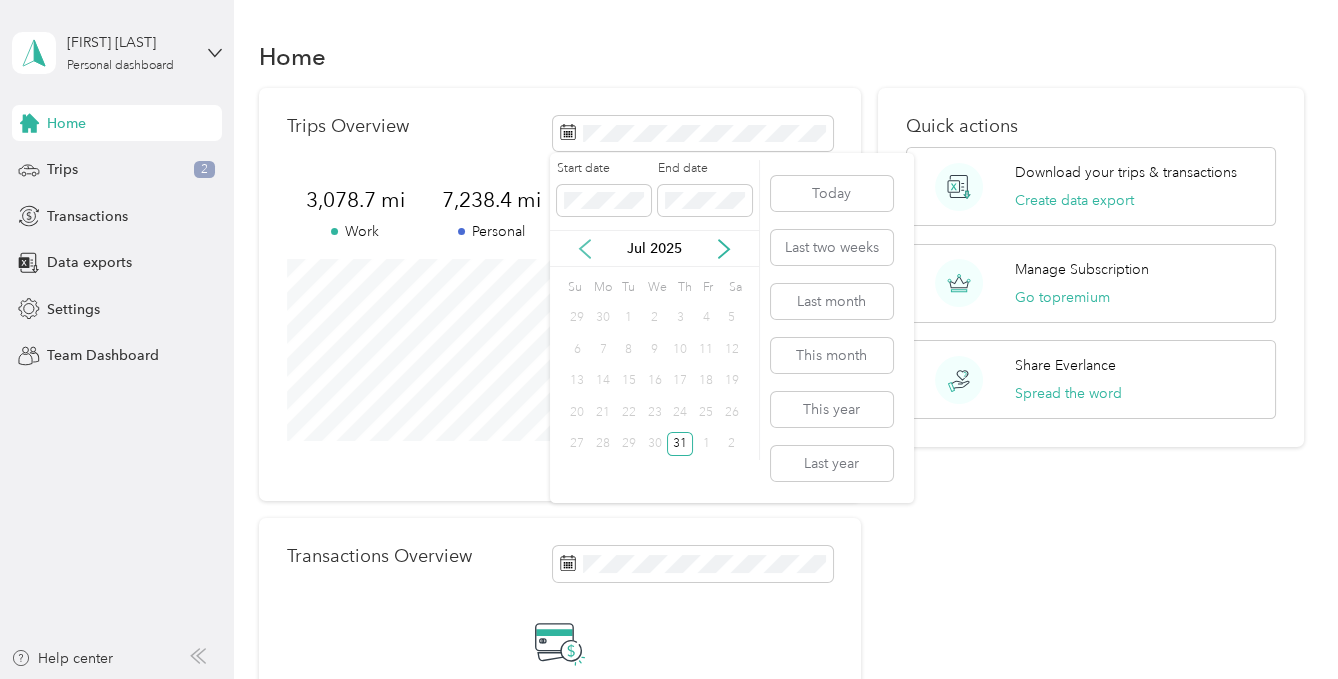 click 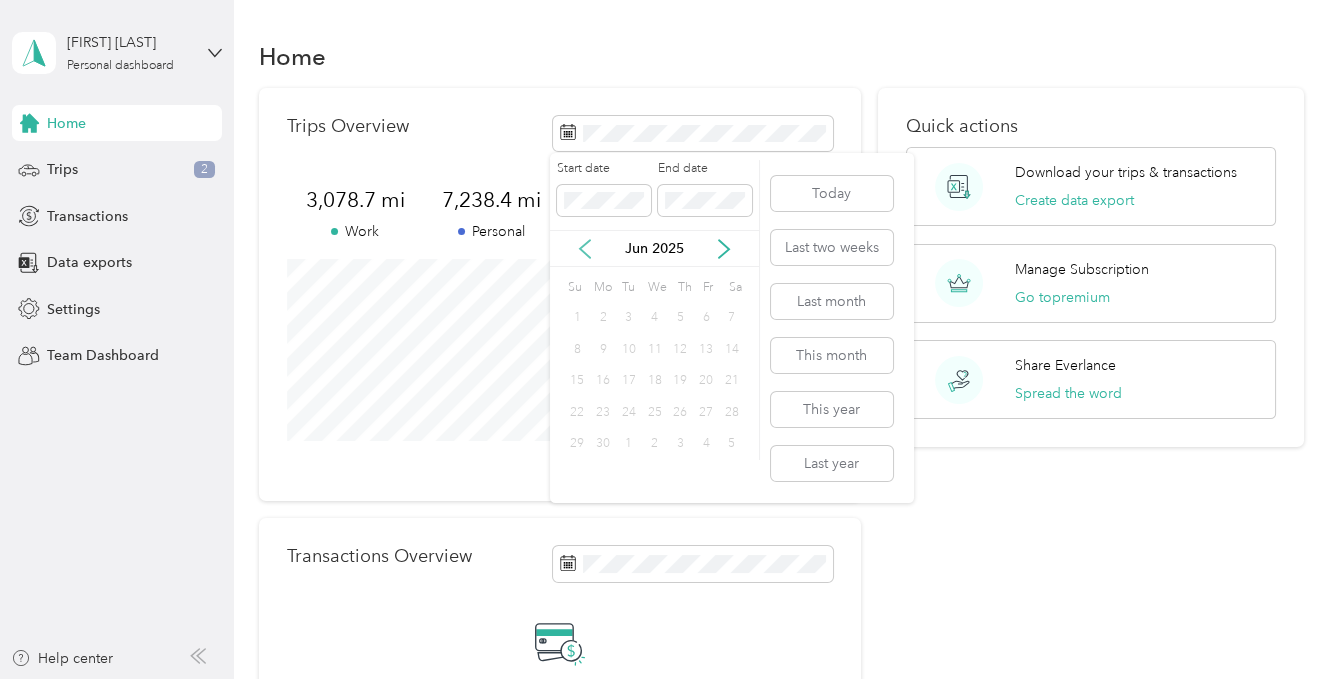 click 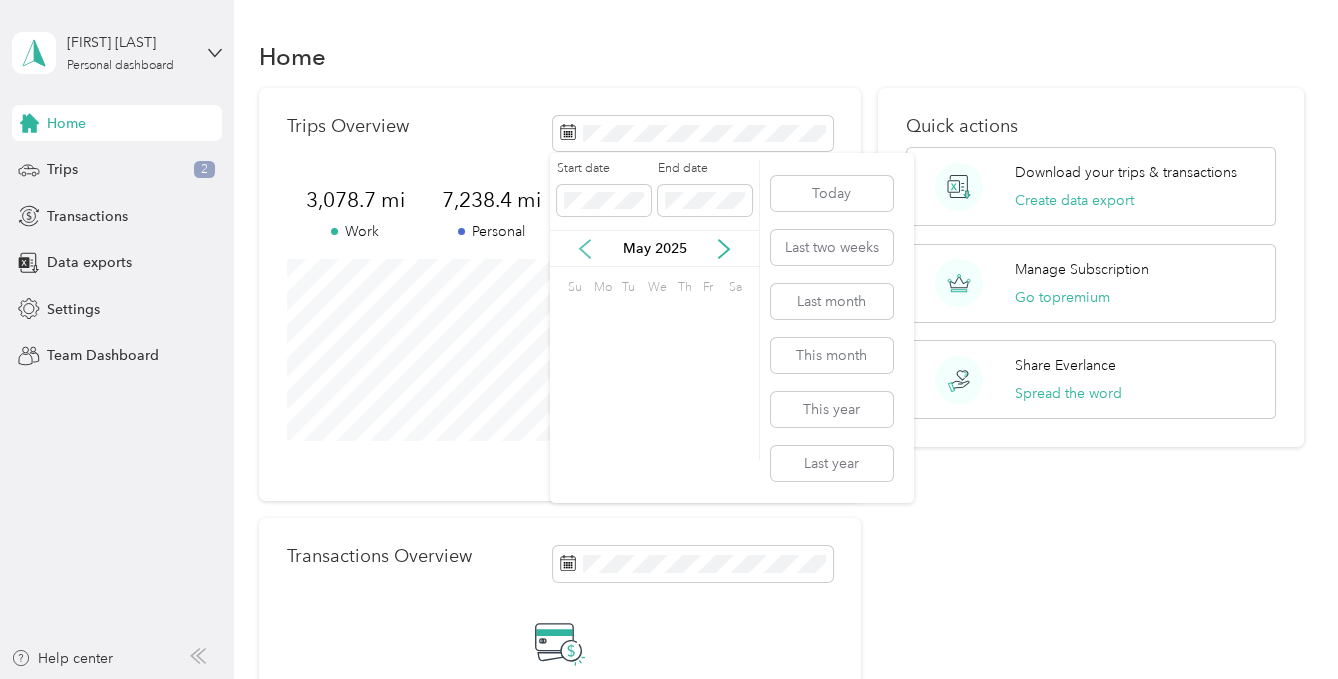 click 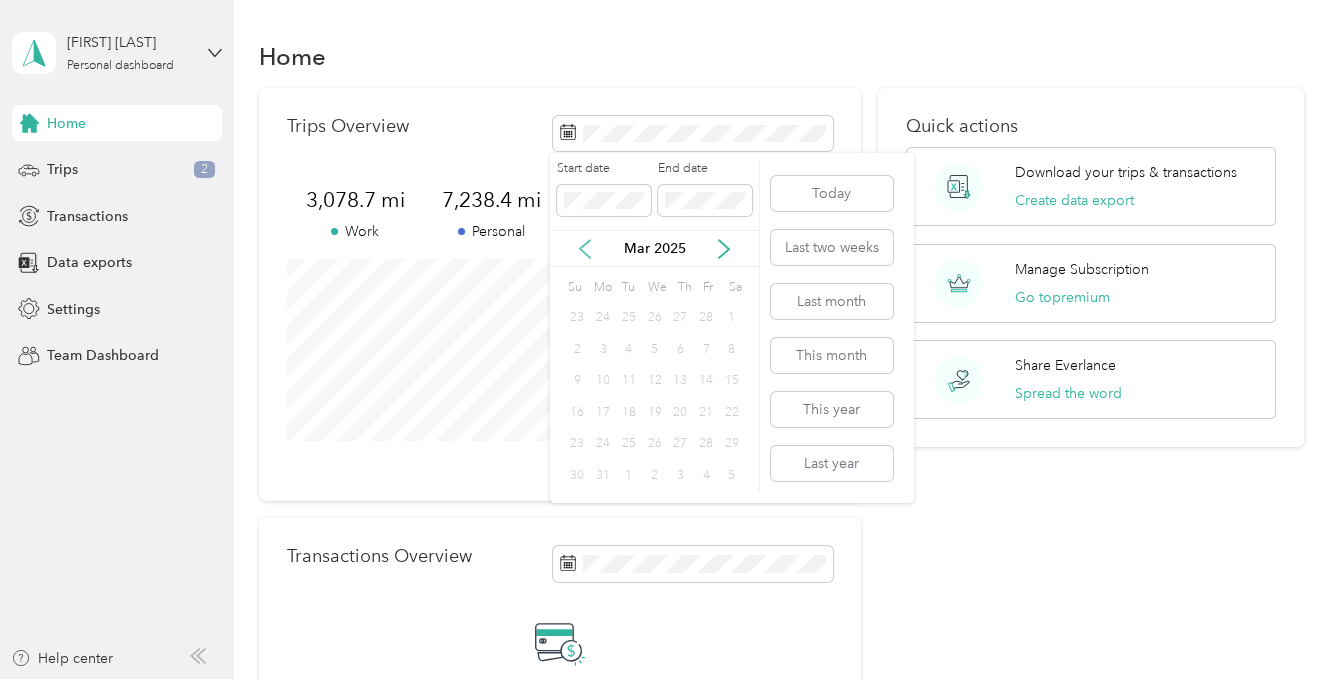 click 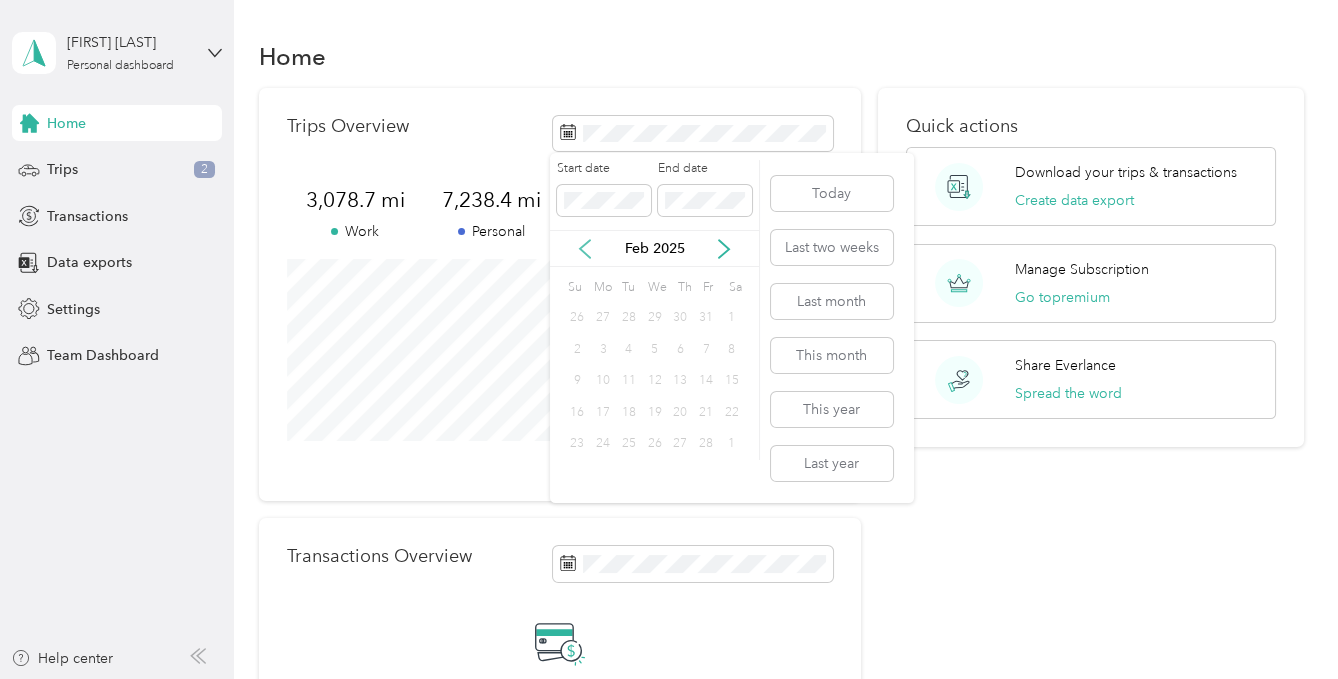 click 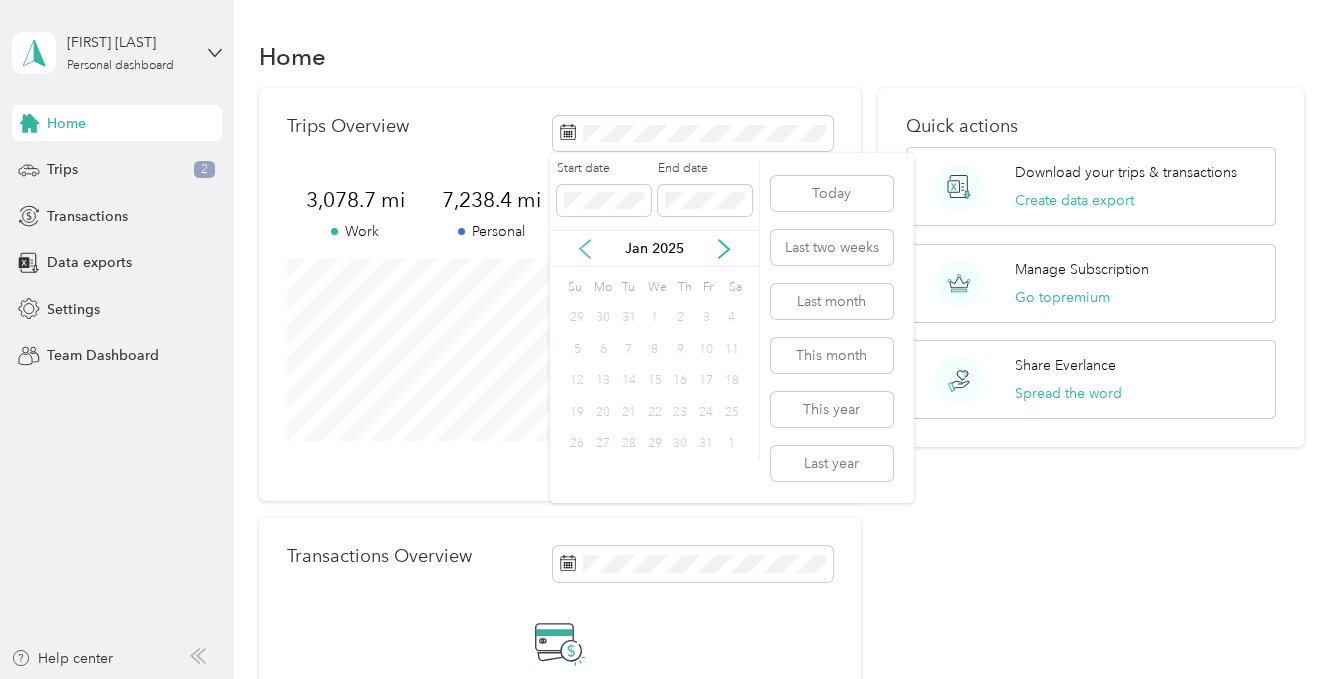 click 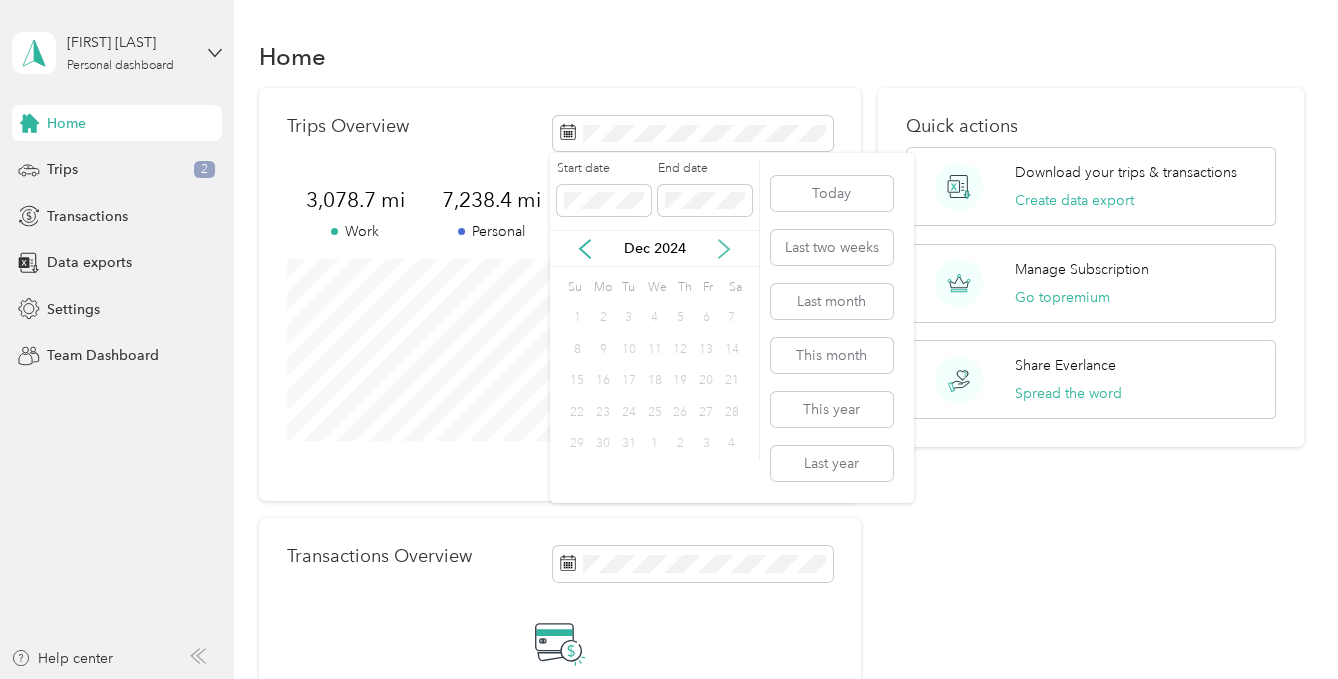 click 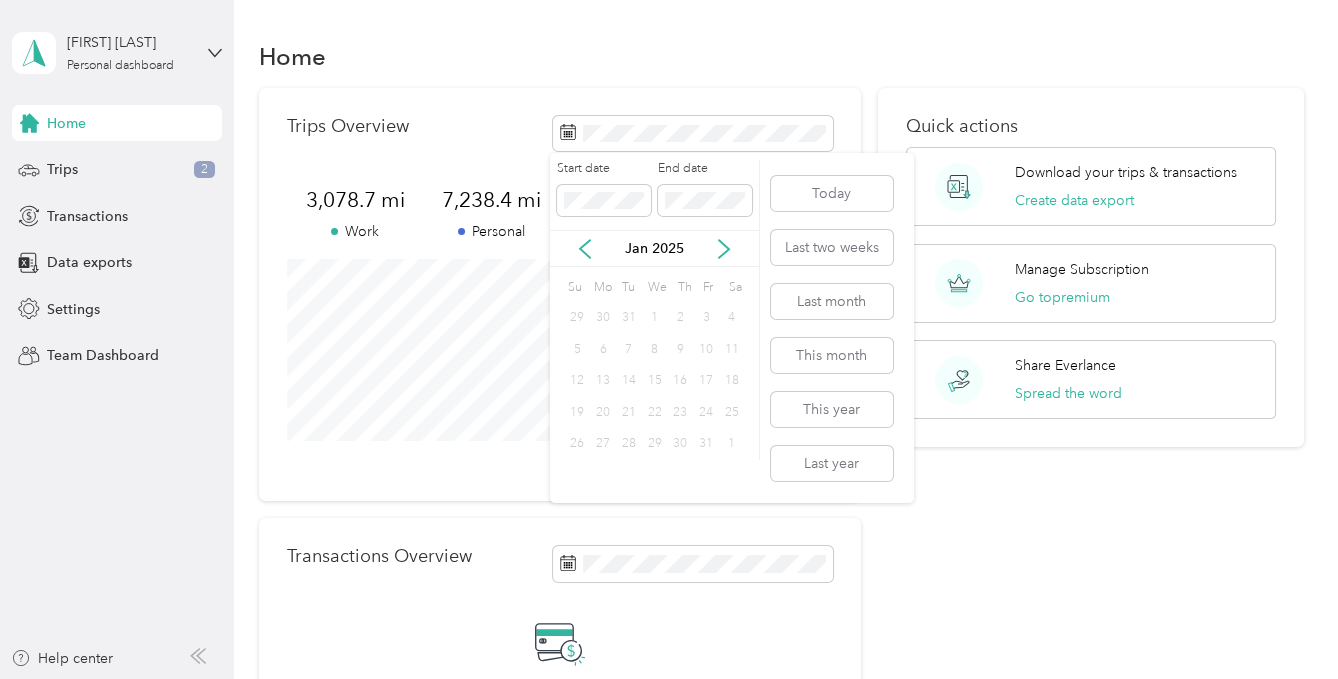 click on "1" at bounding box center (655, 318) 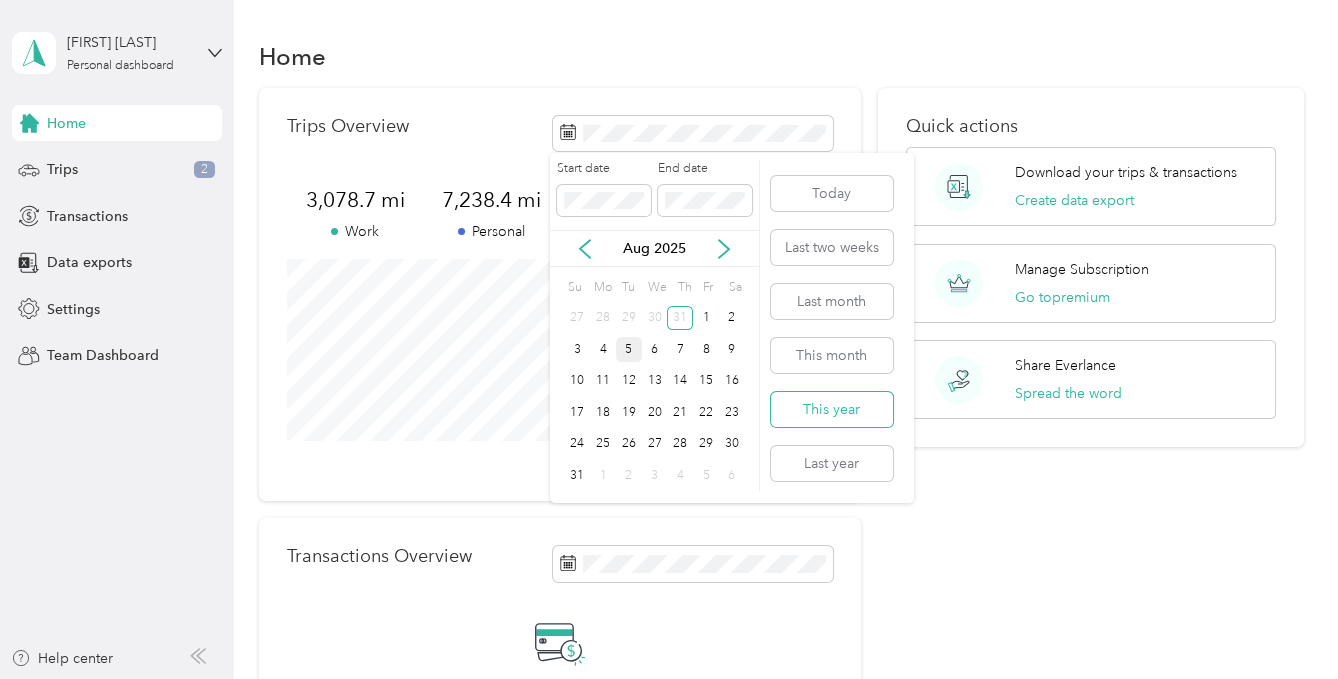 click on "This year" at bounding box center [832, 409] 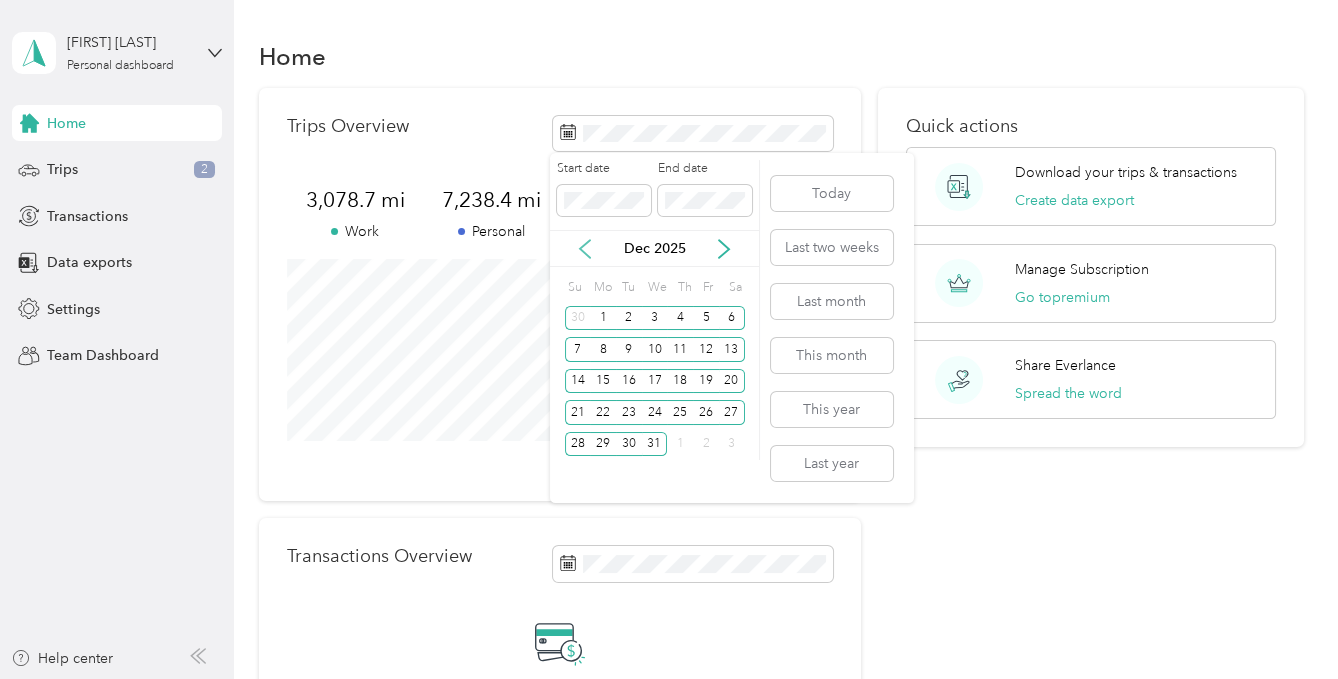 click 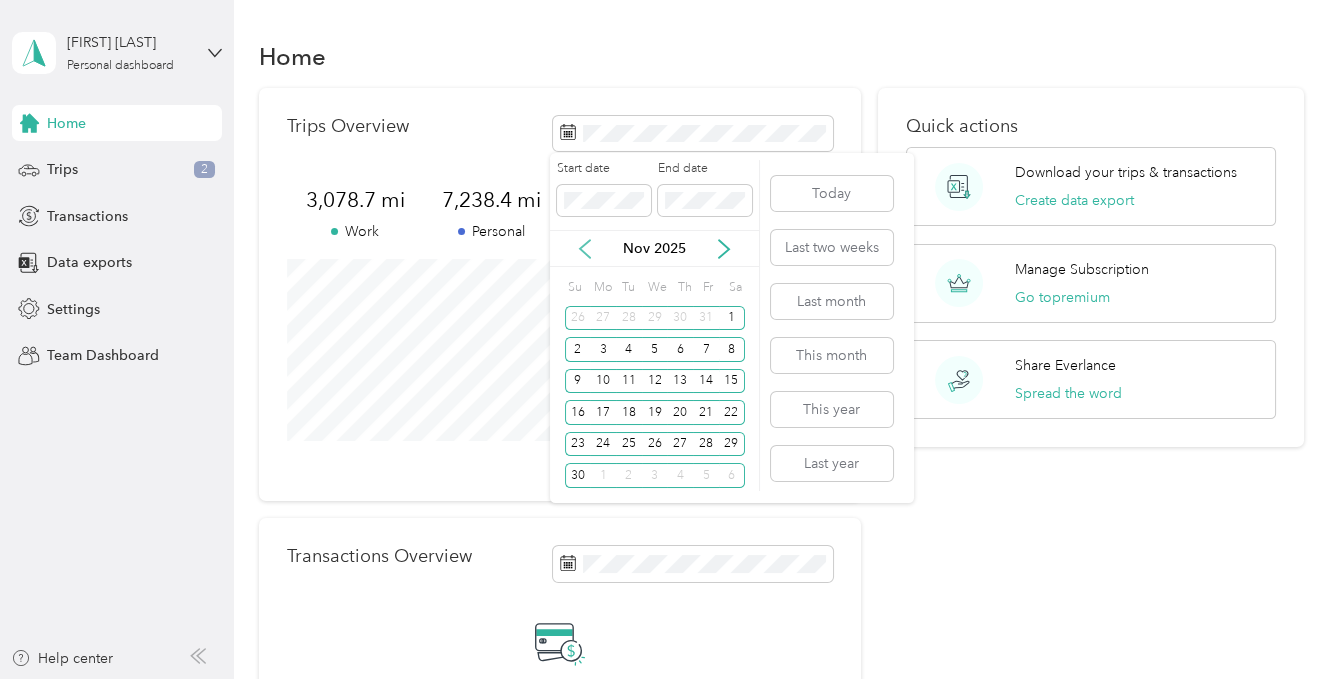 click 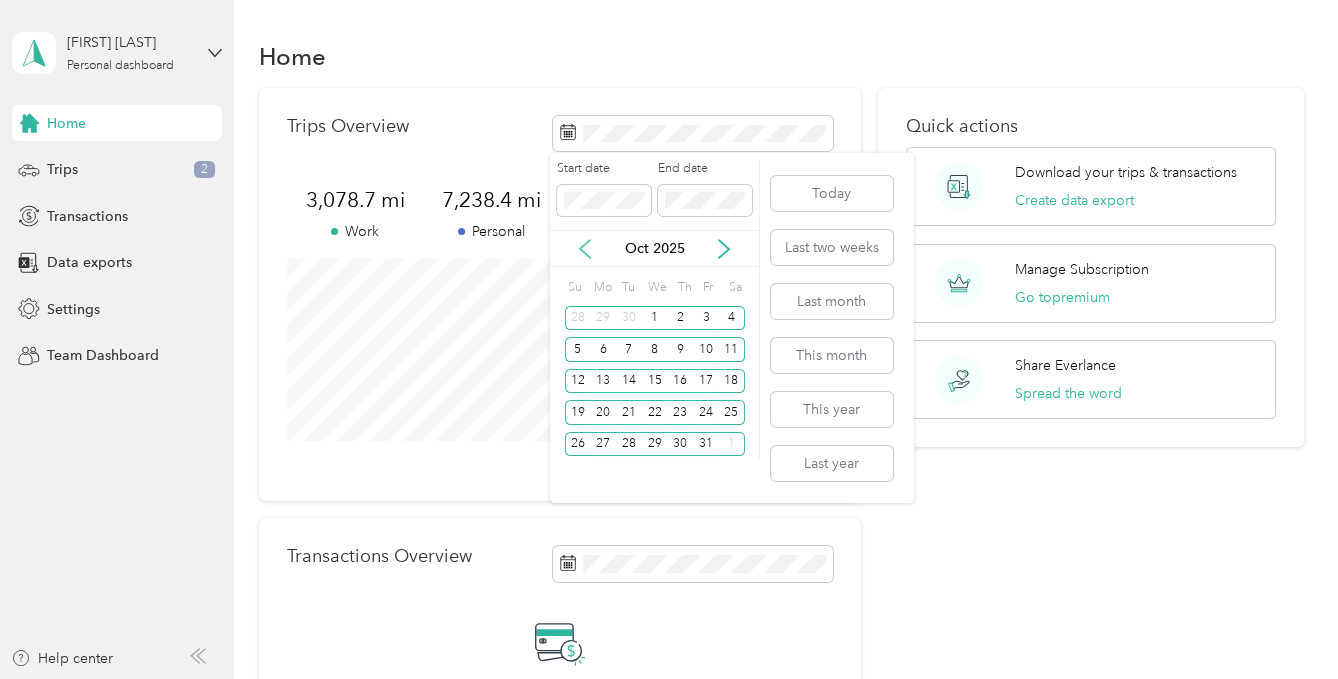 click 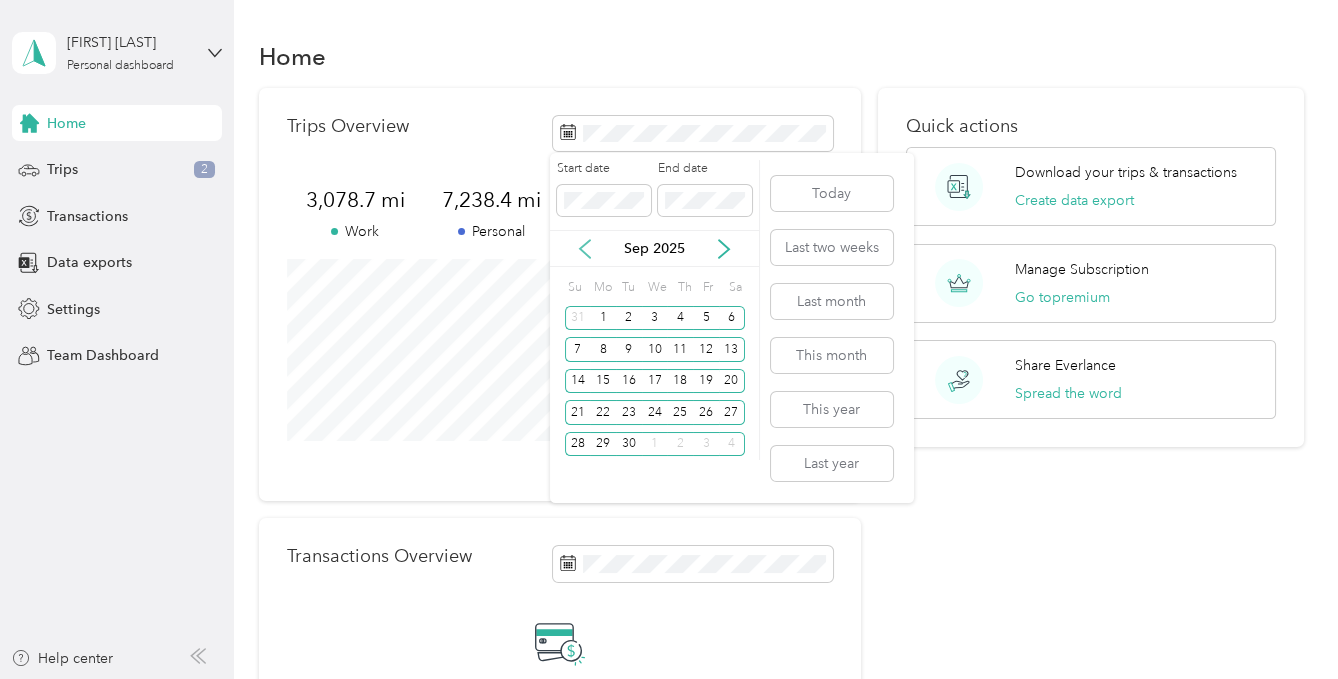 click 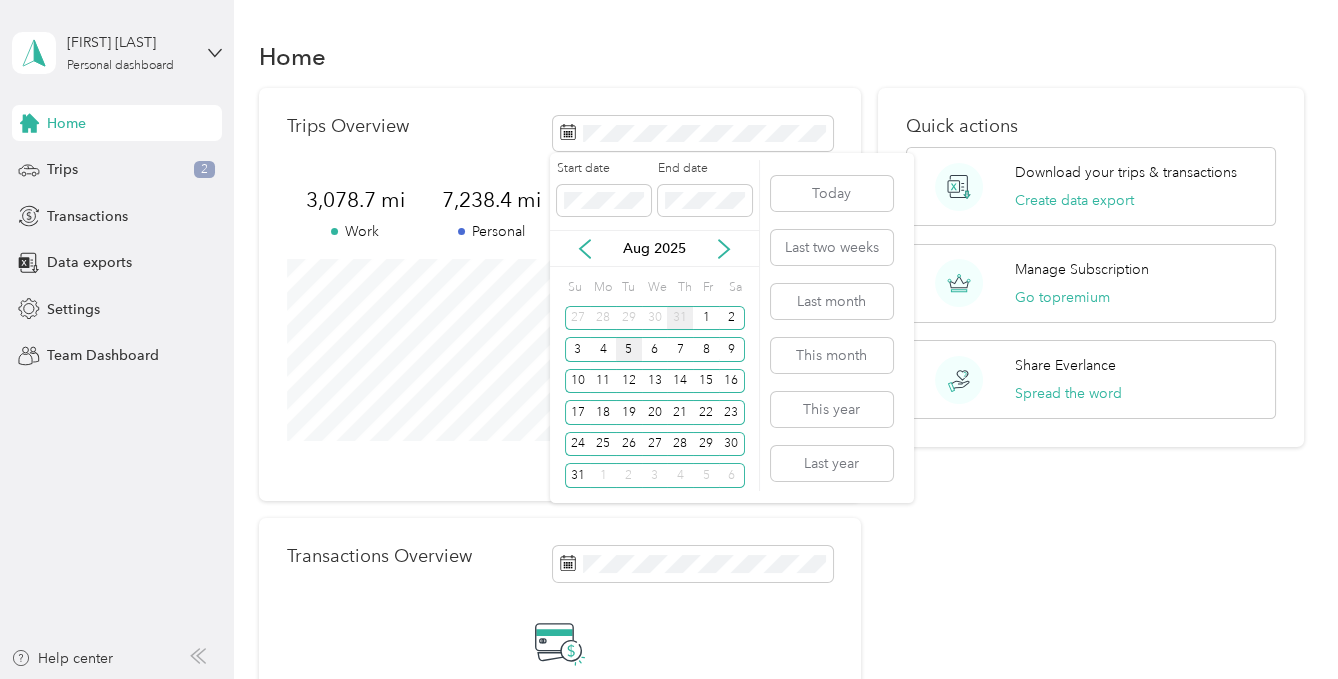 click on "31" at bounding box center (680, 318) 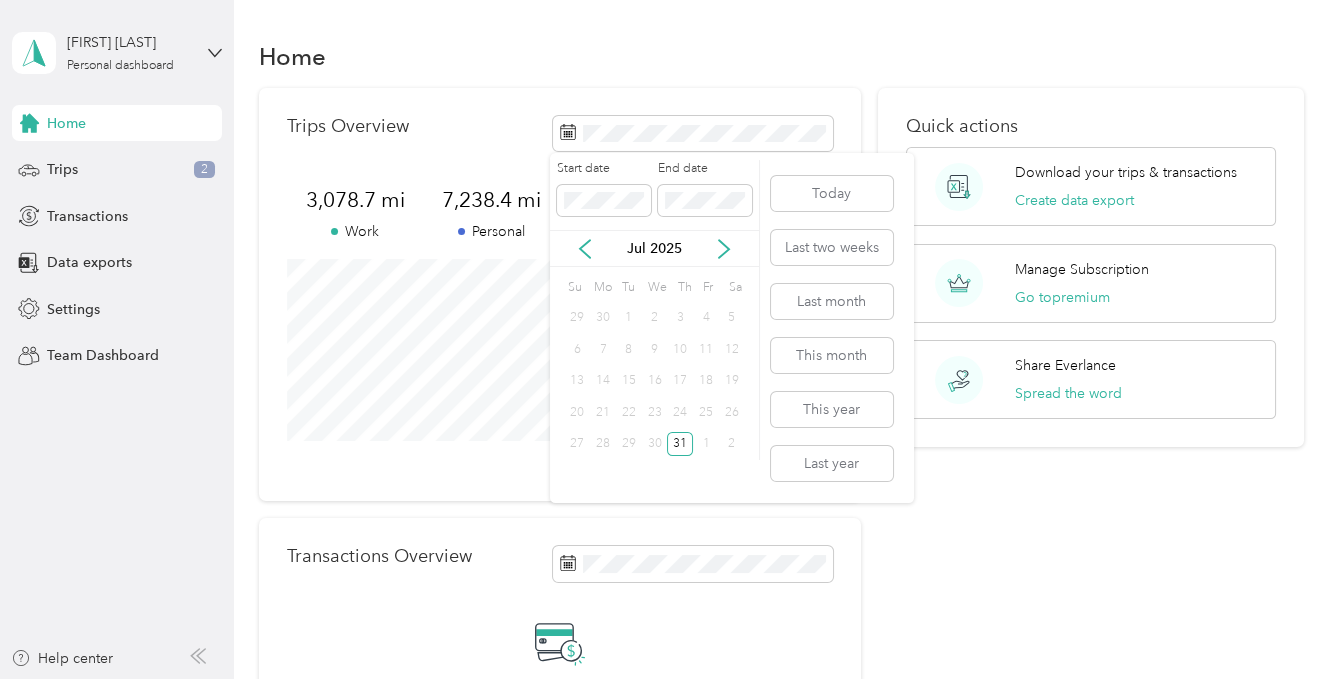 click on "30" at bounding box center [603, 318] 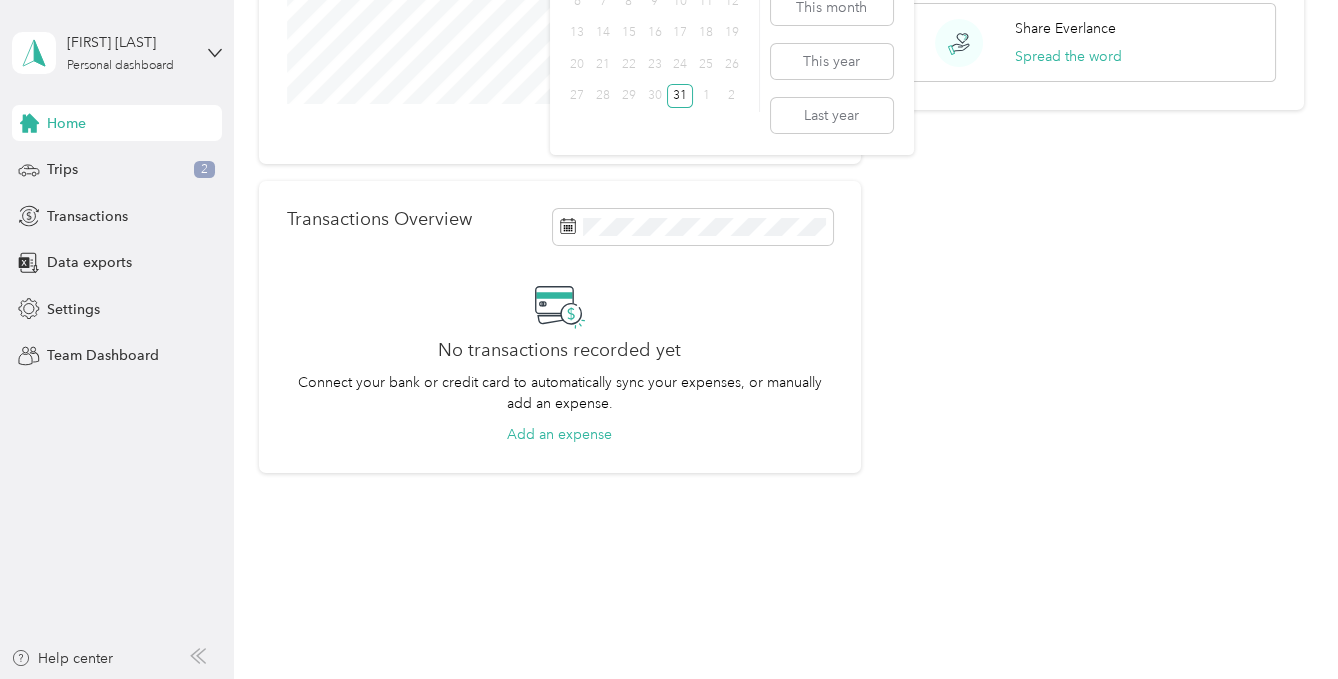 scroll, scrollTop: 0, scrollLeft: 0, axis: both 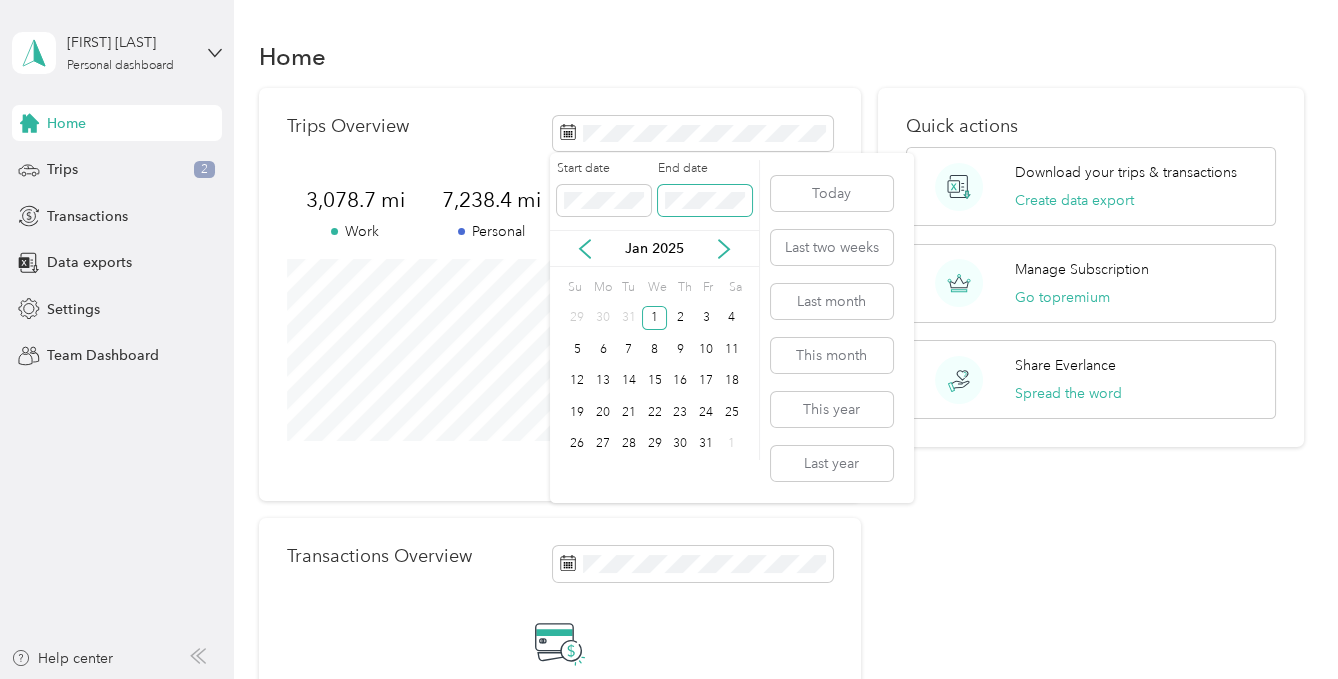 drag, startPoint x: 665, startPoint y: 190, endPoint x: 745, endPoint y: 189, distance: 80.00625 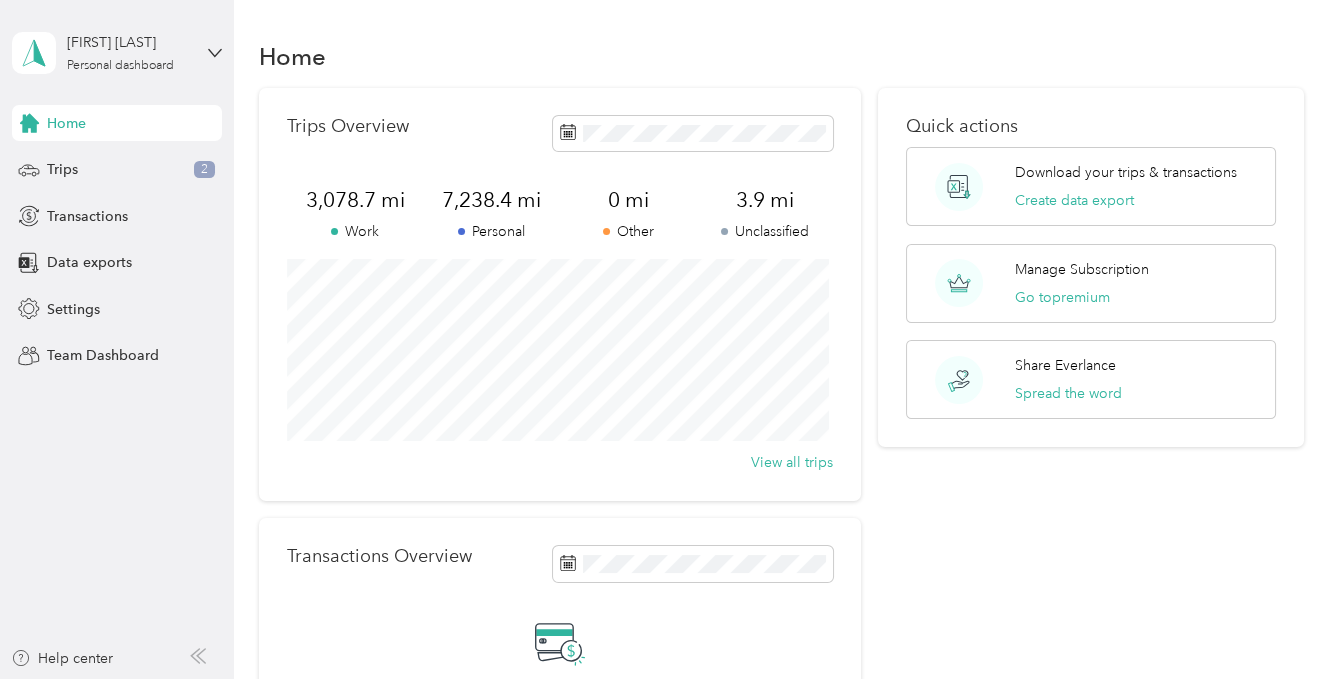 click on "Trips Overview 3,078.7   mi Work 7,238.4   mi Personal 0   mi Other 3.9   mi Unclassified View all trips" at bounding box center [560, 294] 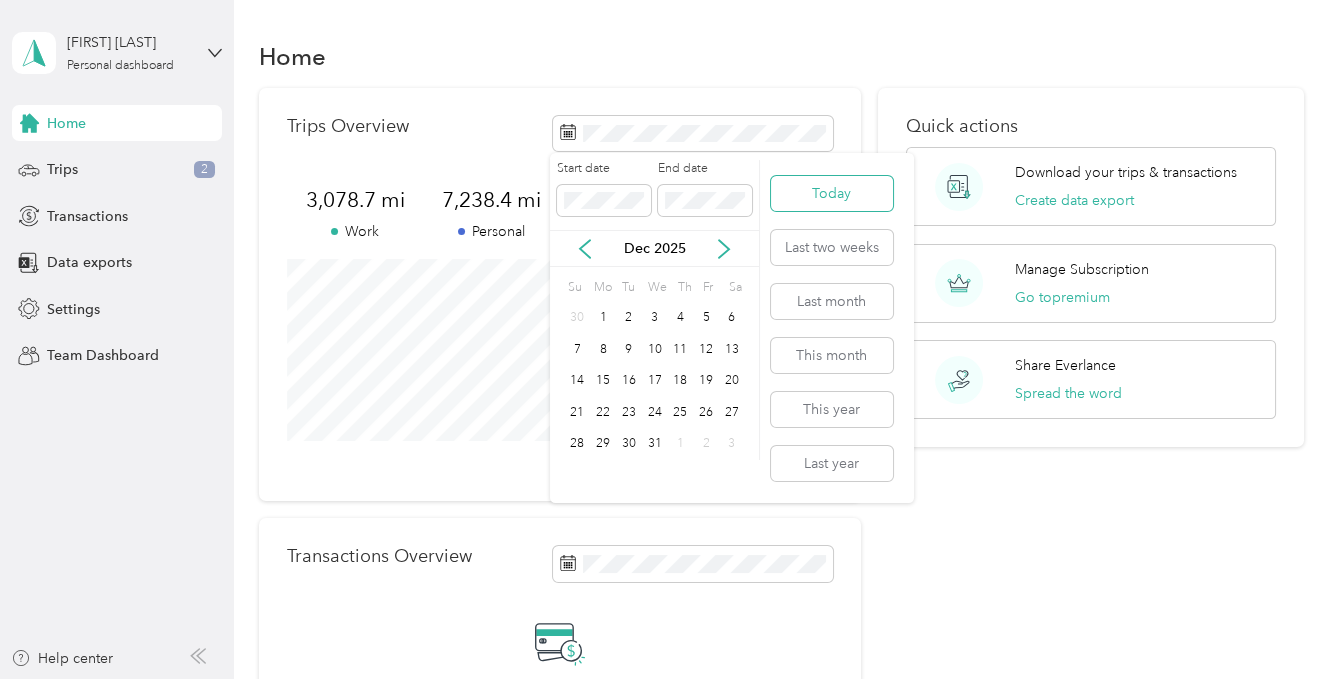 click on "Today" at bounding box center [832, 193] 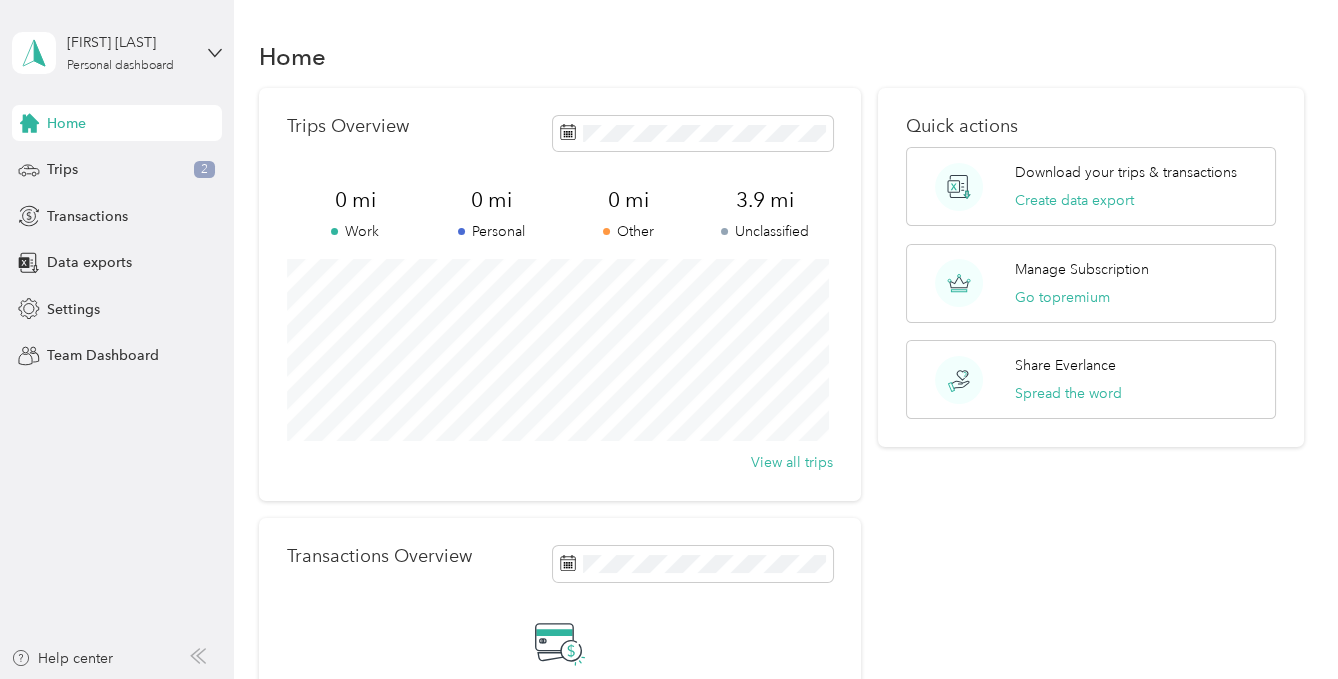 drag, startPoint x: 791, startPoint y: 187, endPoint x: 817, endPoint y: 181, distance: 26.683329 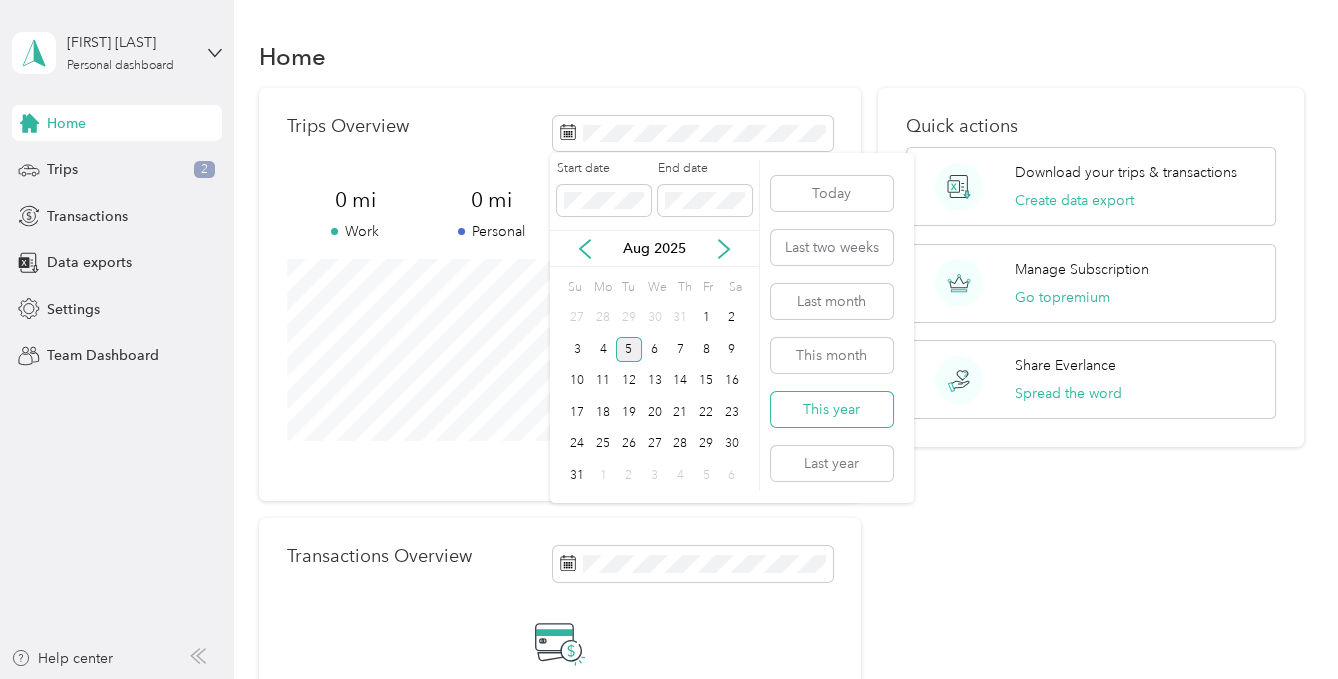 click on "This year" at bounding box center [832, 409] 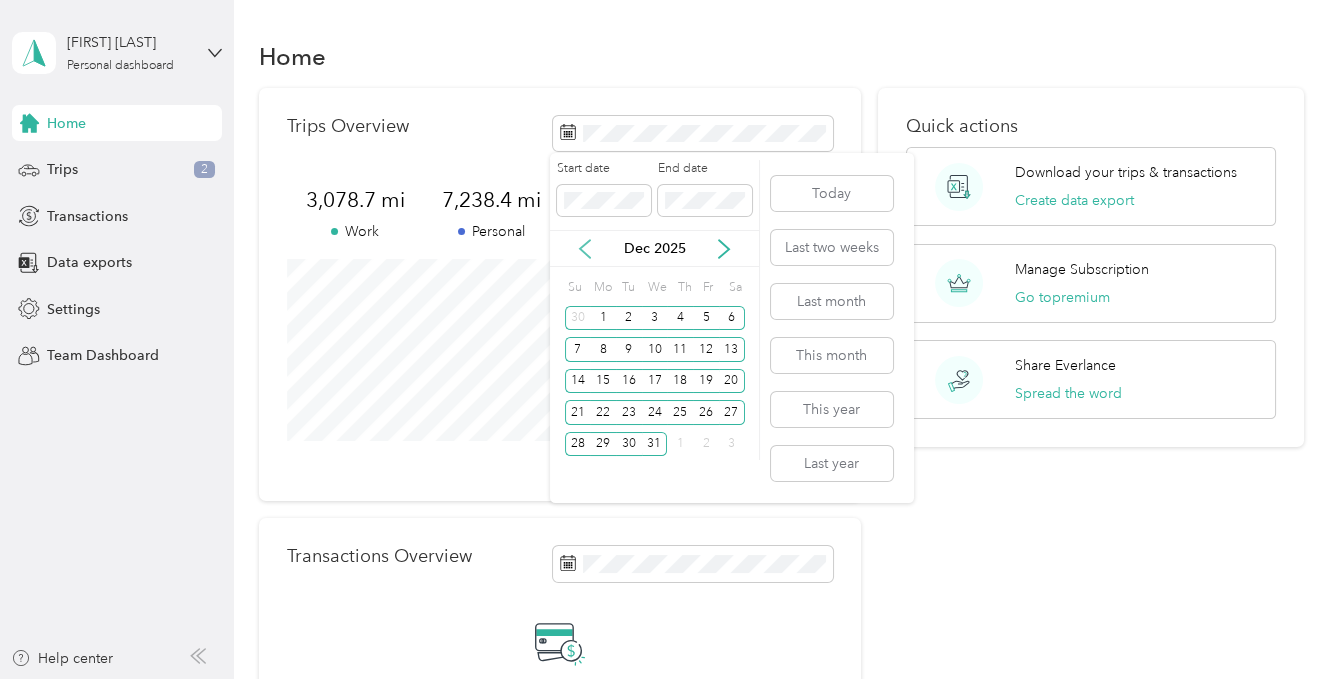 click 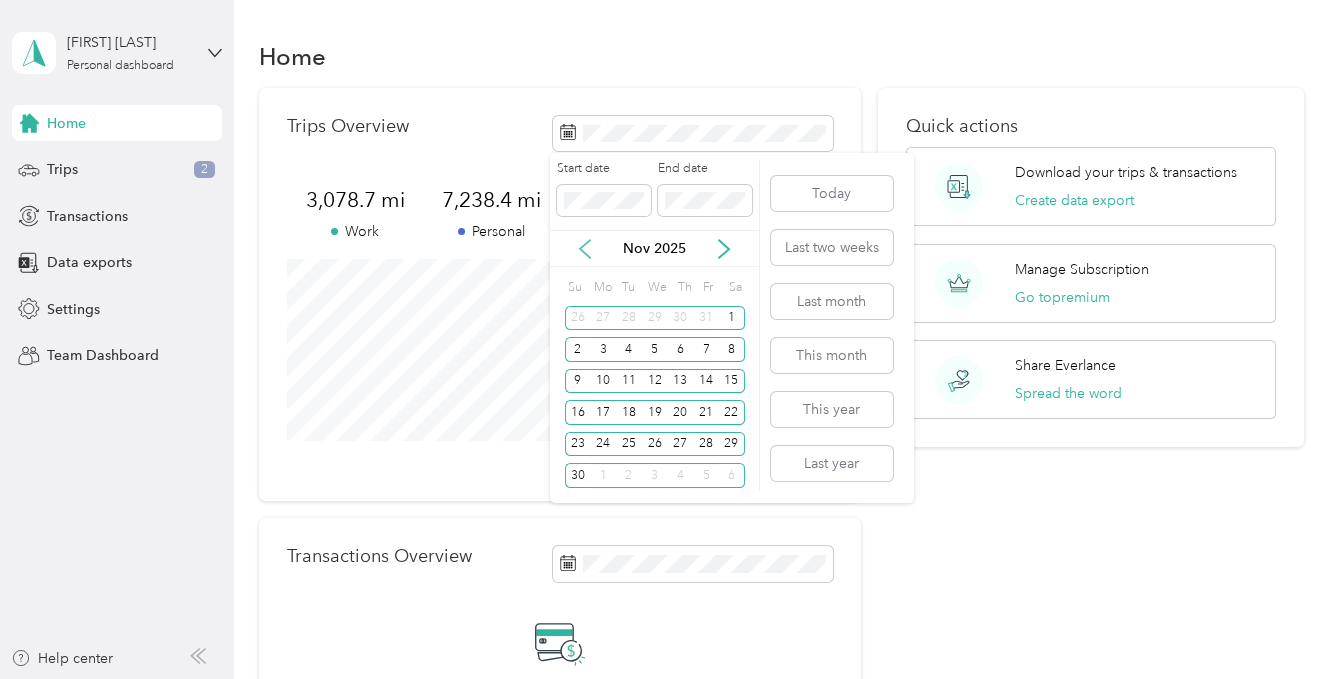click 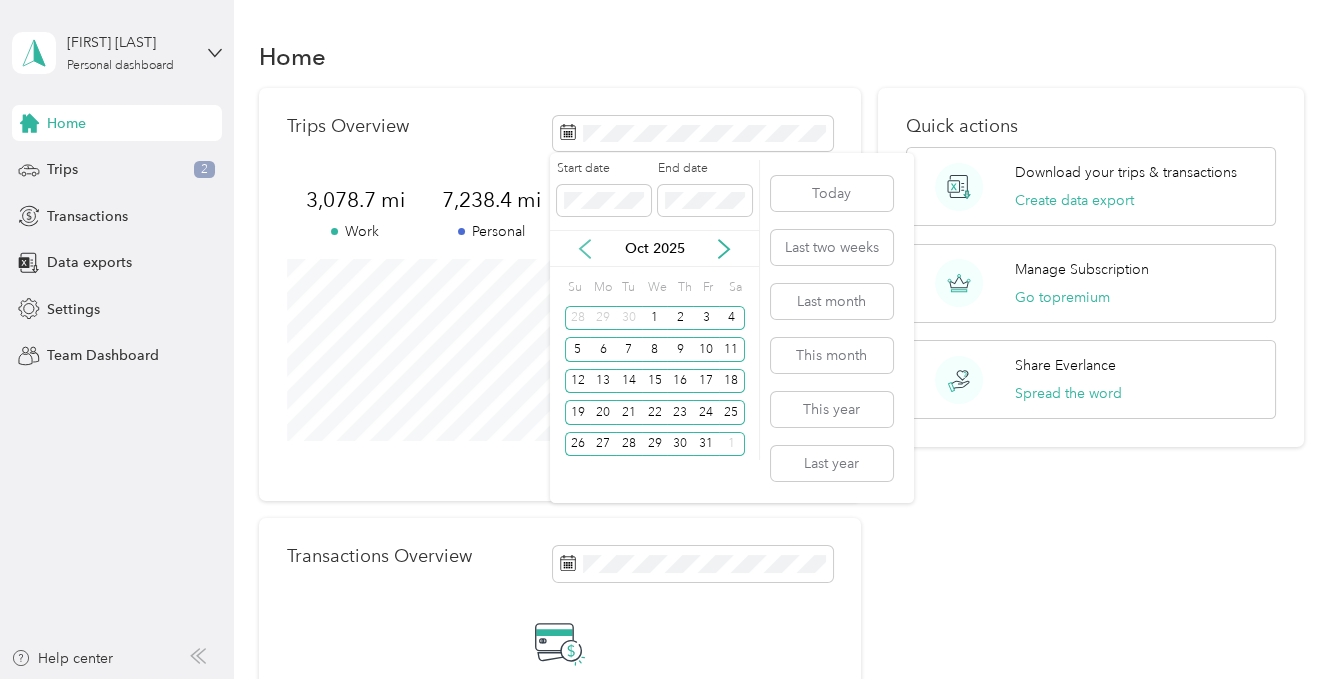 click 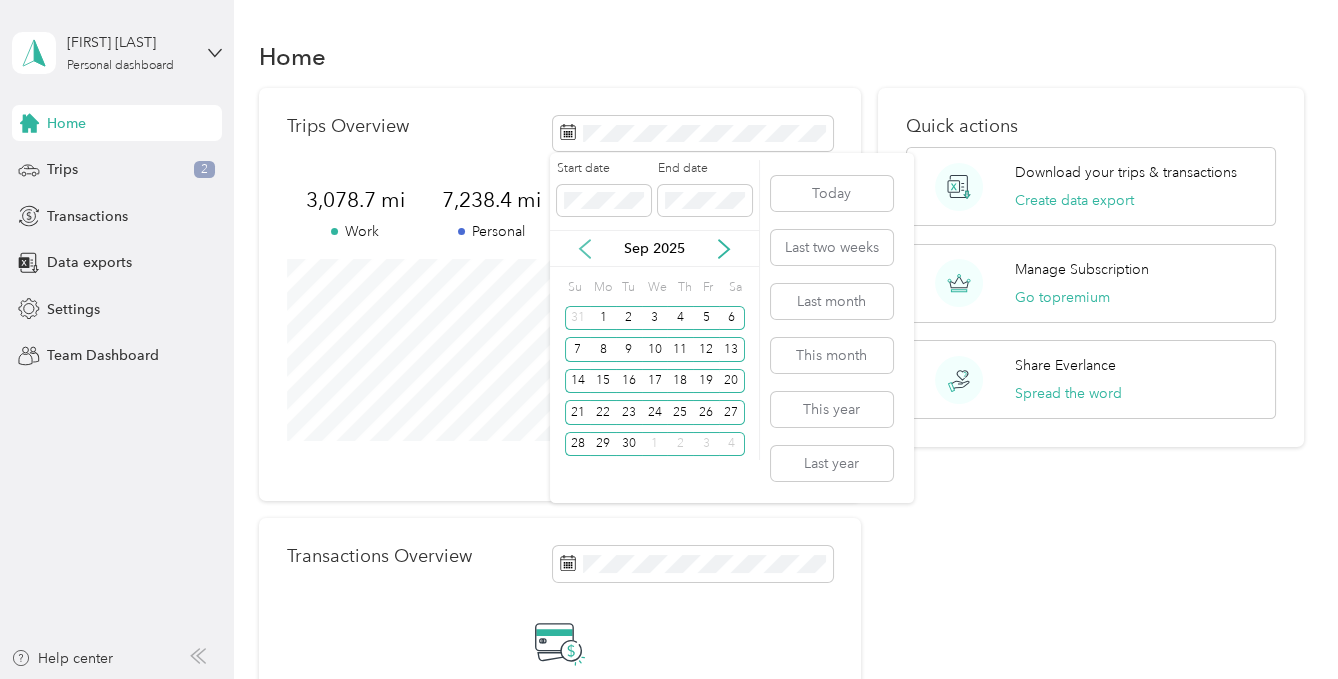 click 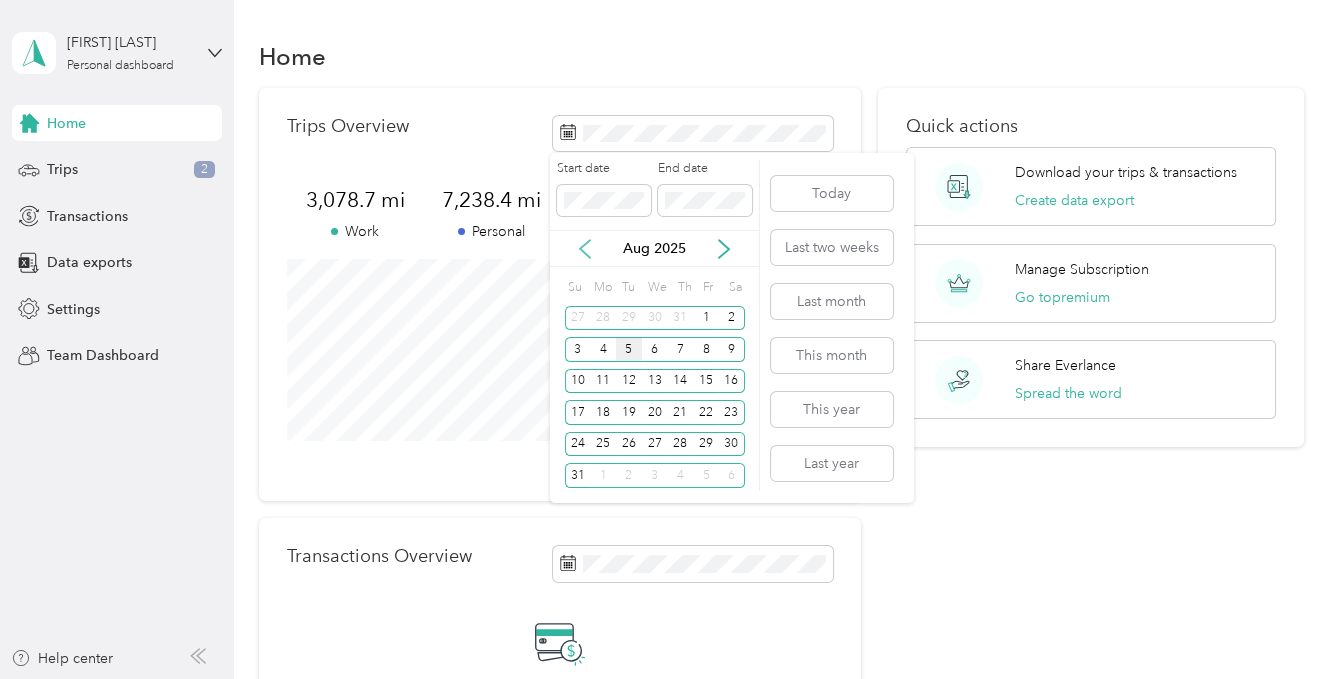 click 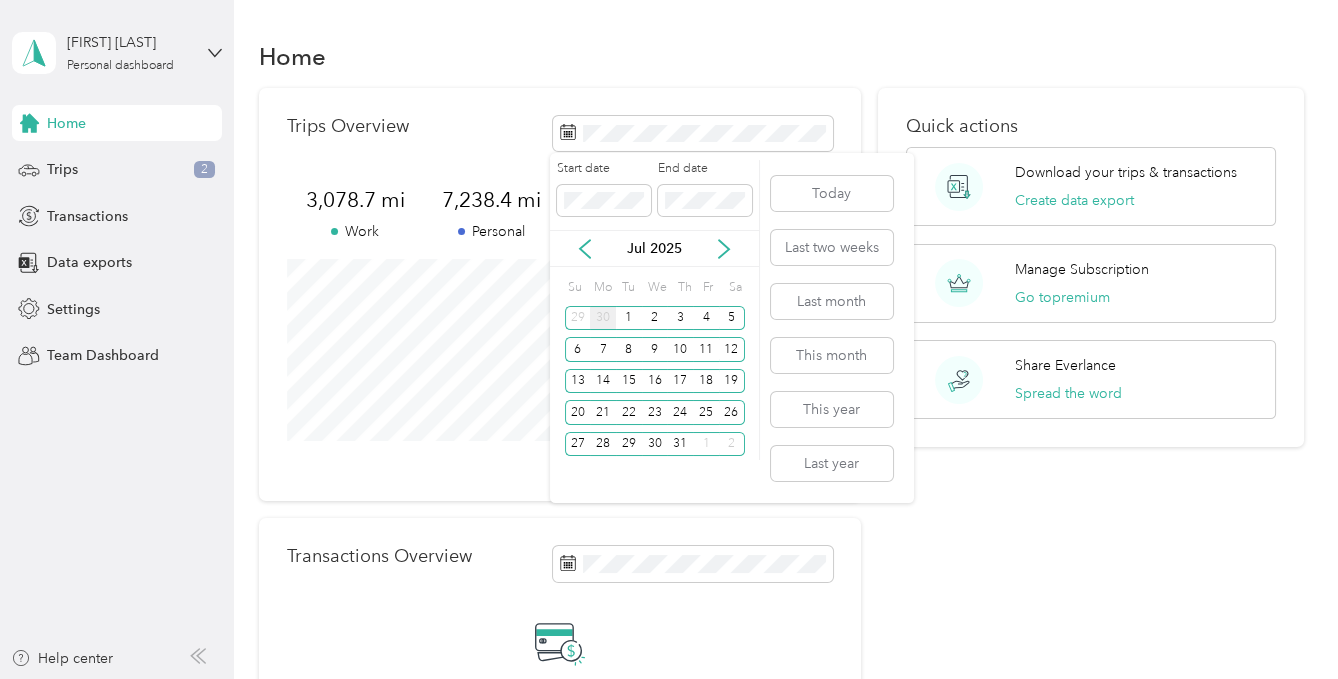 click on "30" at bounding box center [603, 318] 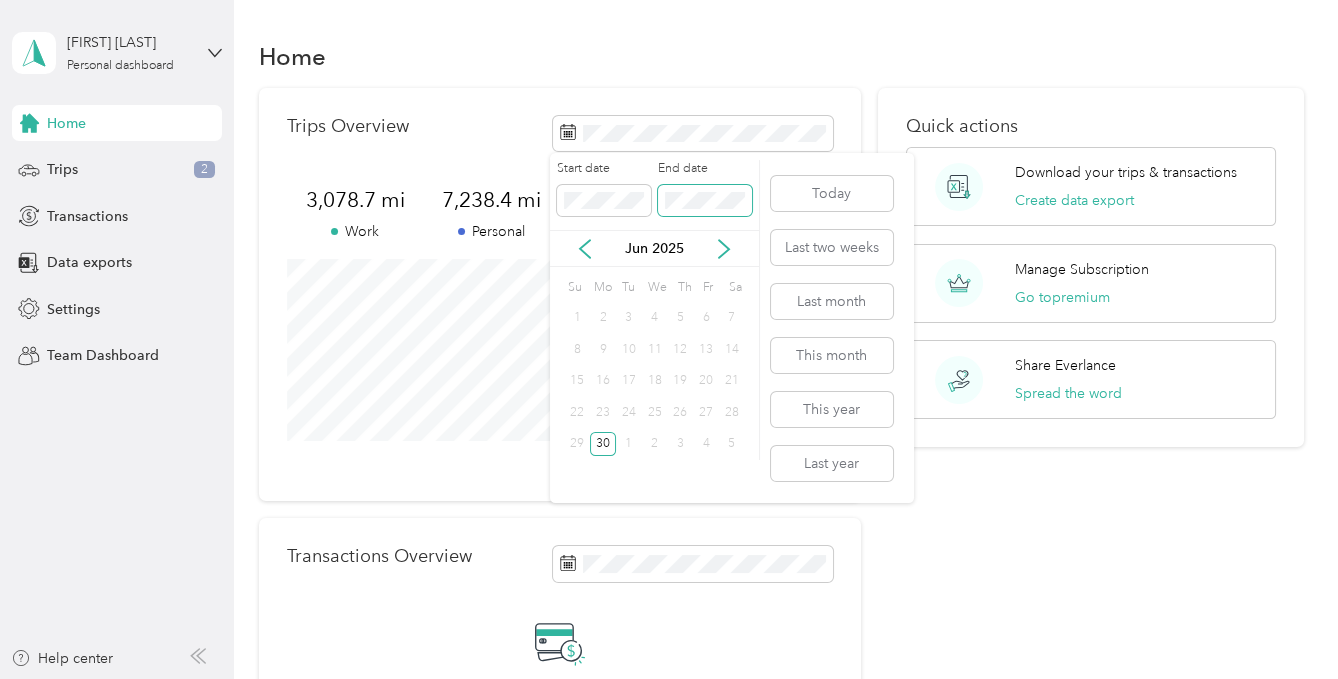 click at bounding box center [705, 200] 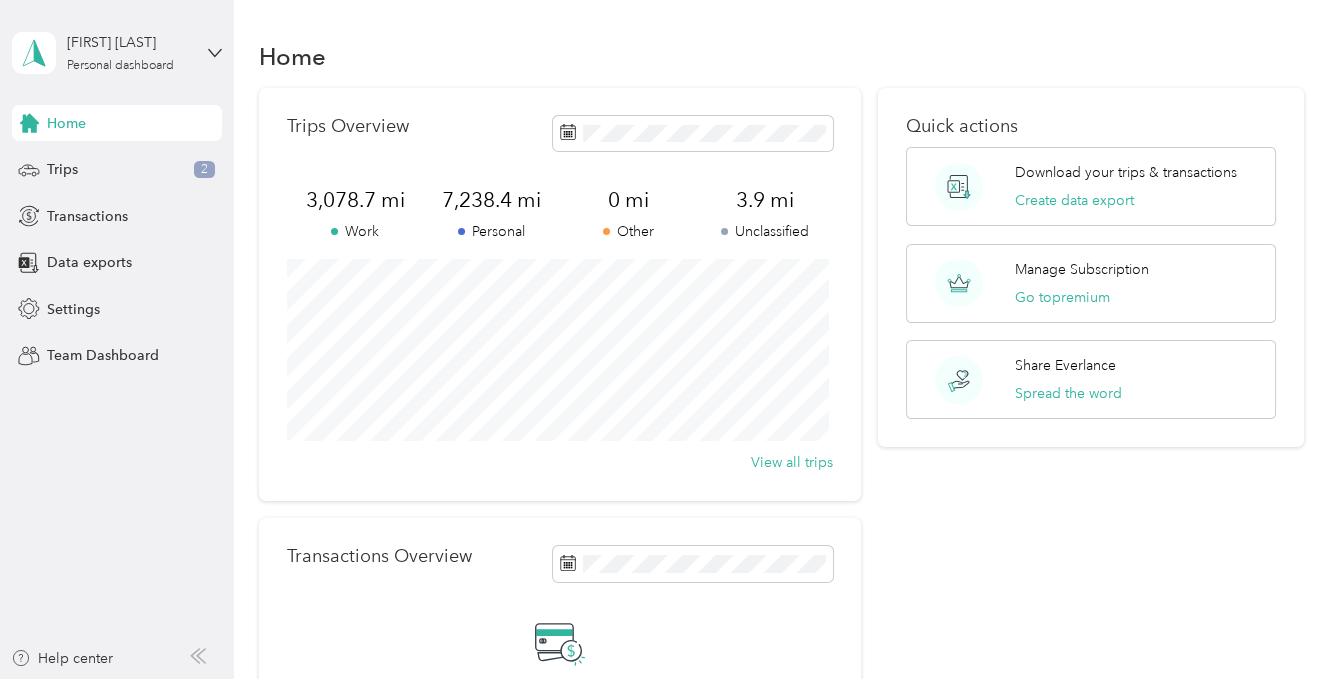 click on "Home" at bounding box center (781, 56) 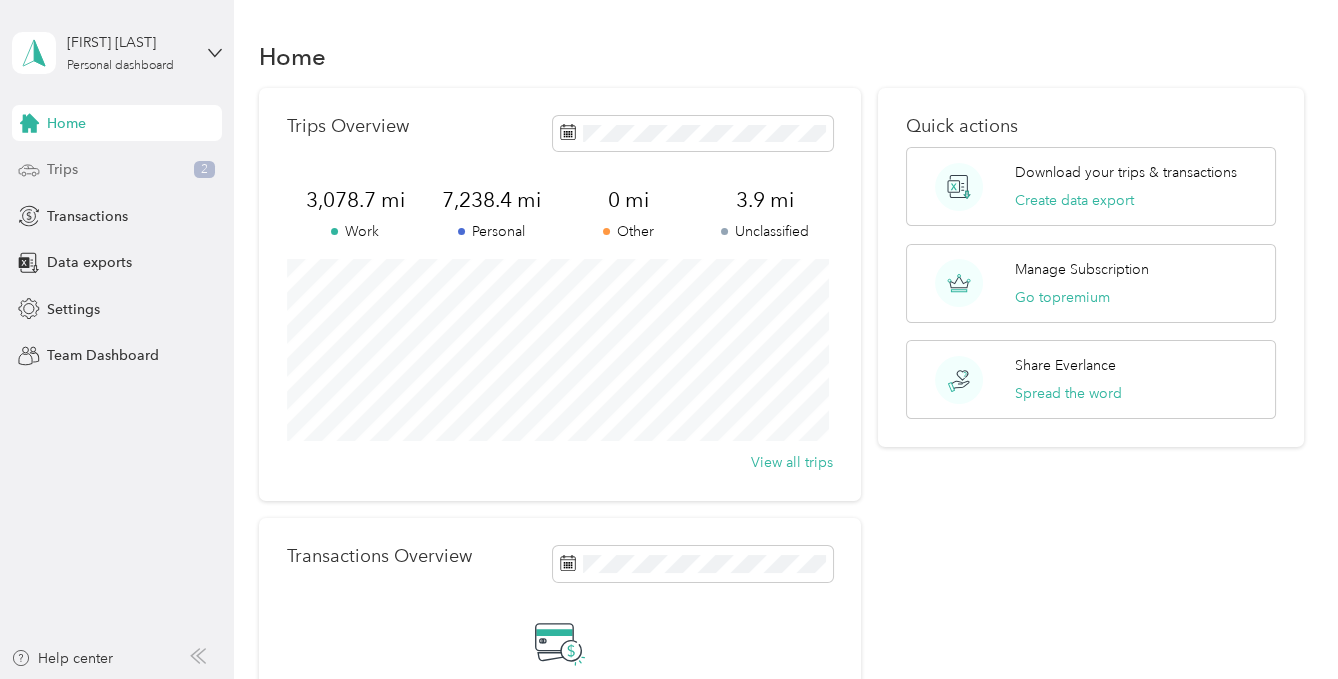 click on "Trips" at bounding box center (62, 169) 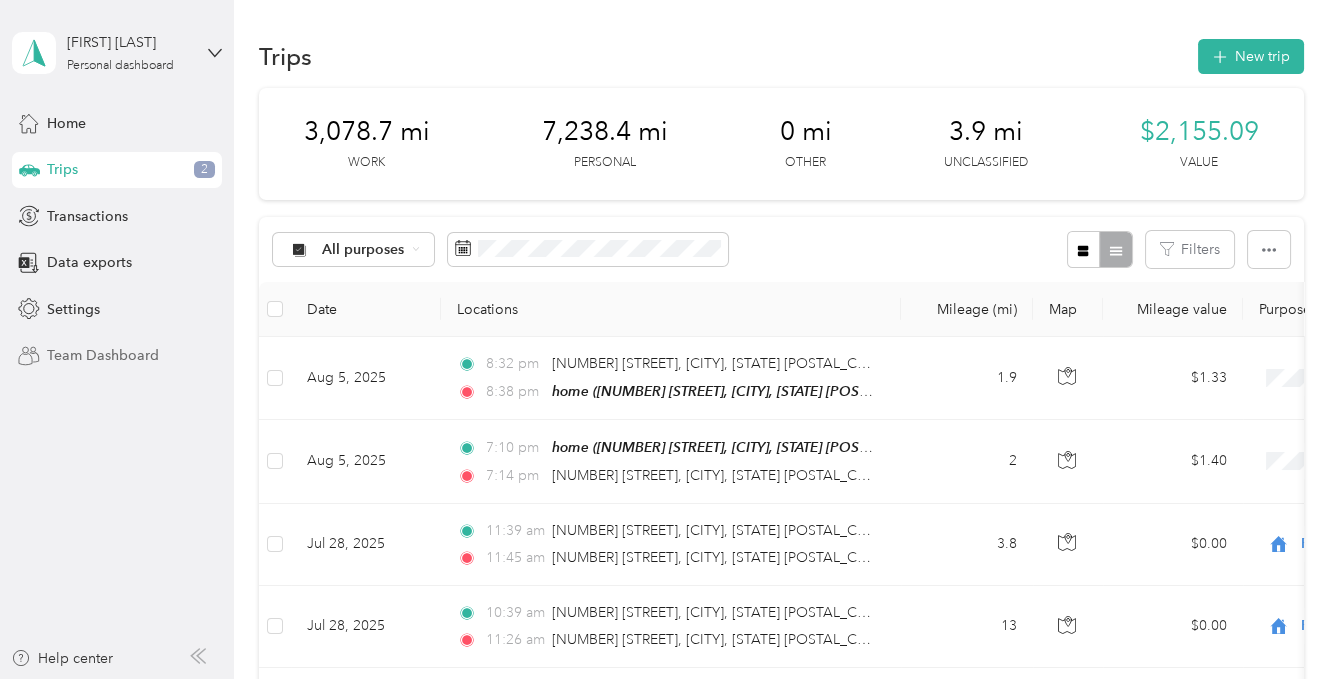 click on "Team Dashboard" at bounding box center [103, 355] 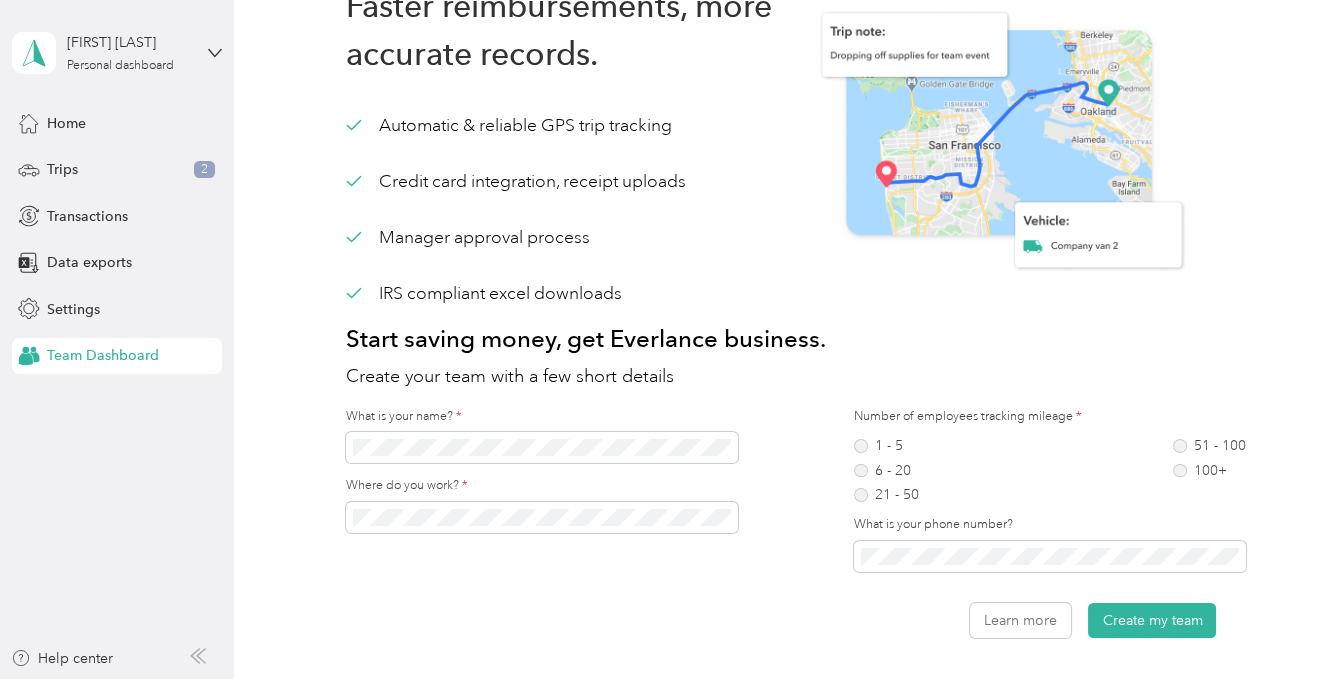 scroll, scrollTop: 0, scrollLeft: 0, axis: both 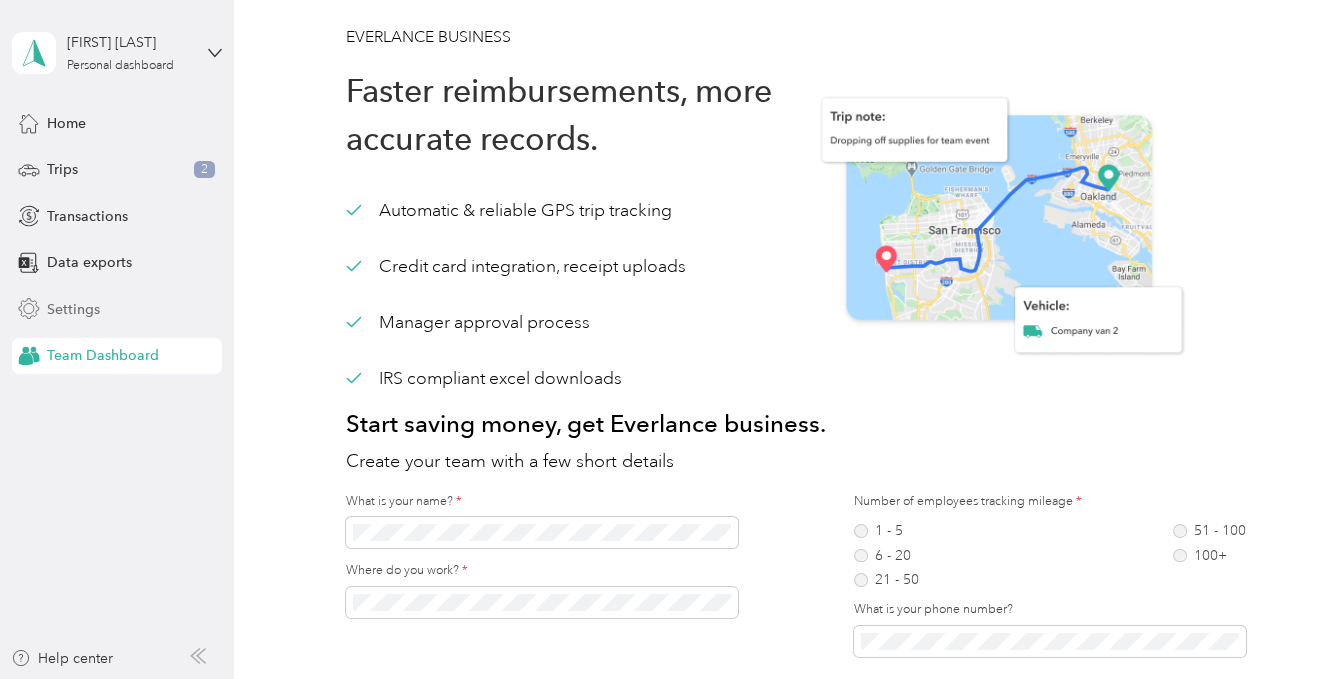 click on "Settings" at bounding box center (73, 309) 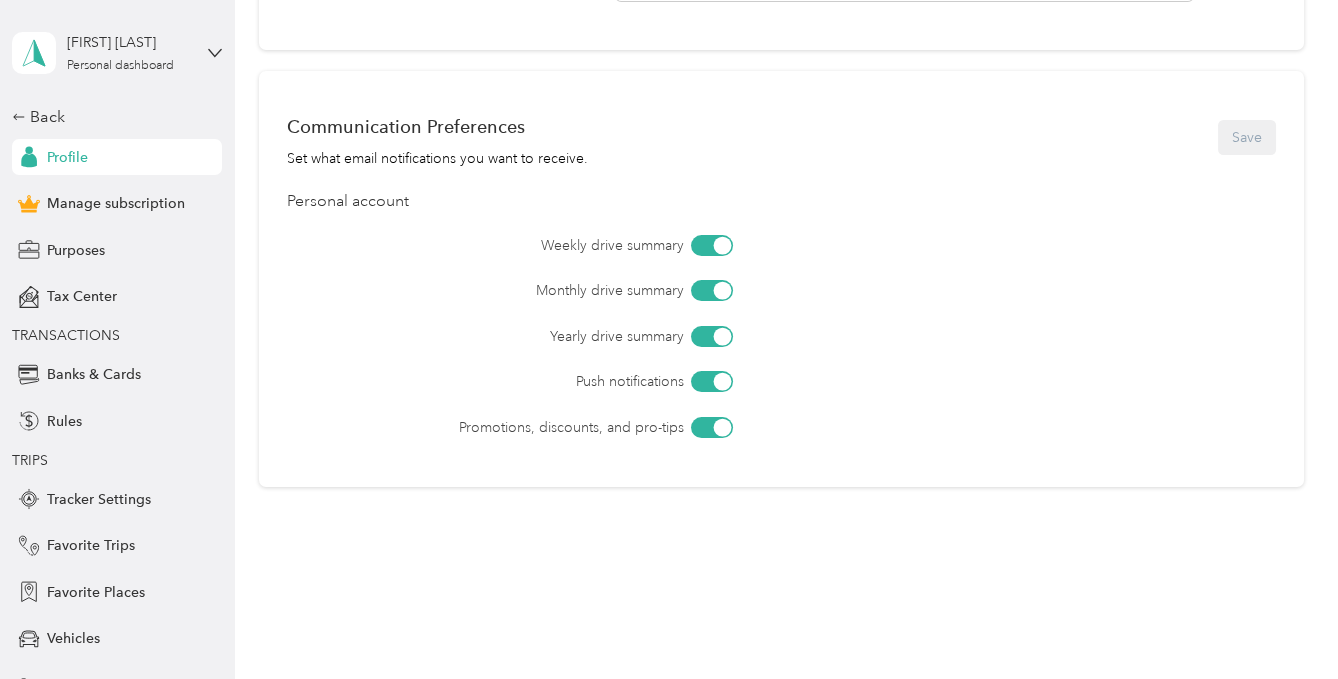 scroll, scrollTop: 616, scrollLeft: 0, axis: vertical 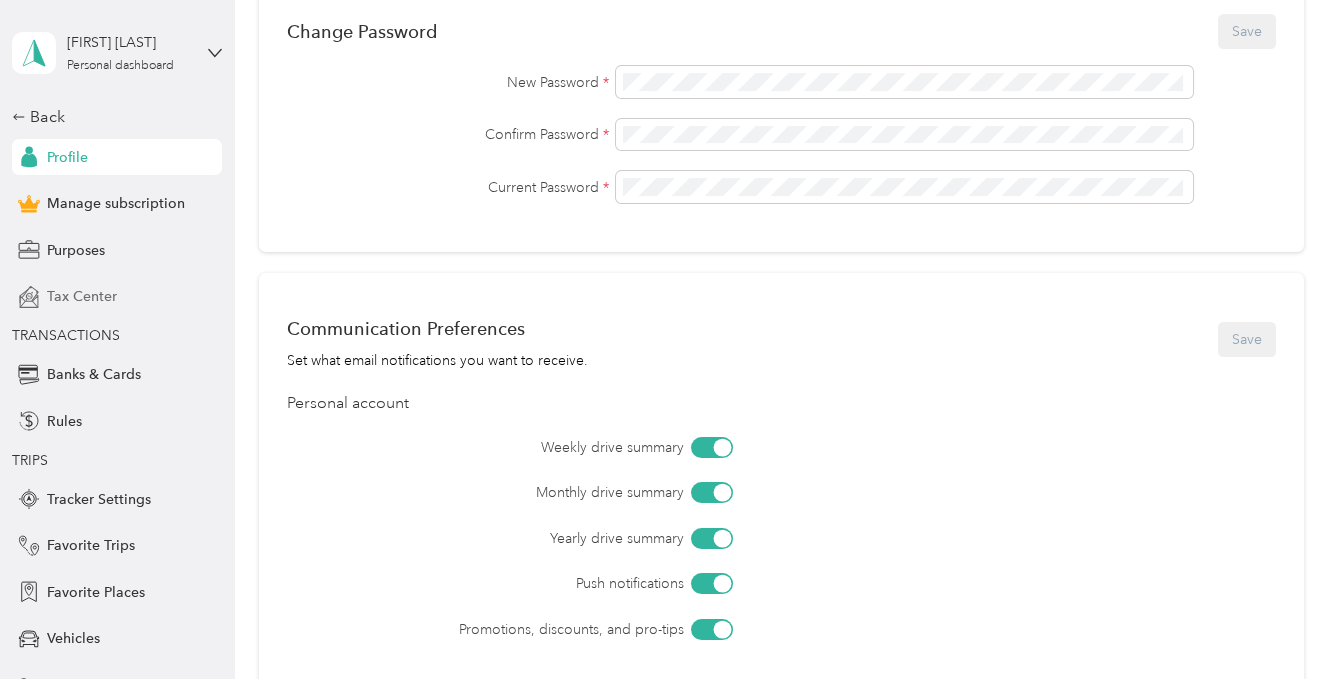 click on "Tax Center" at bounding box center (82, 296) 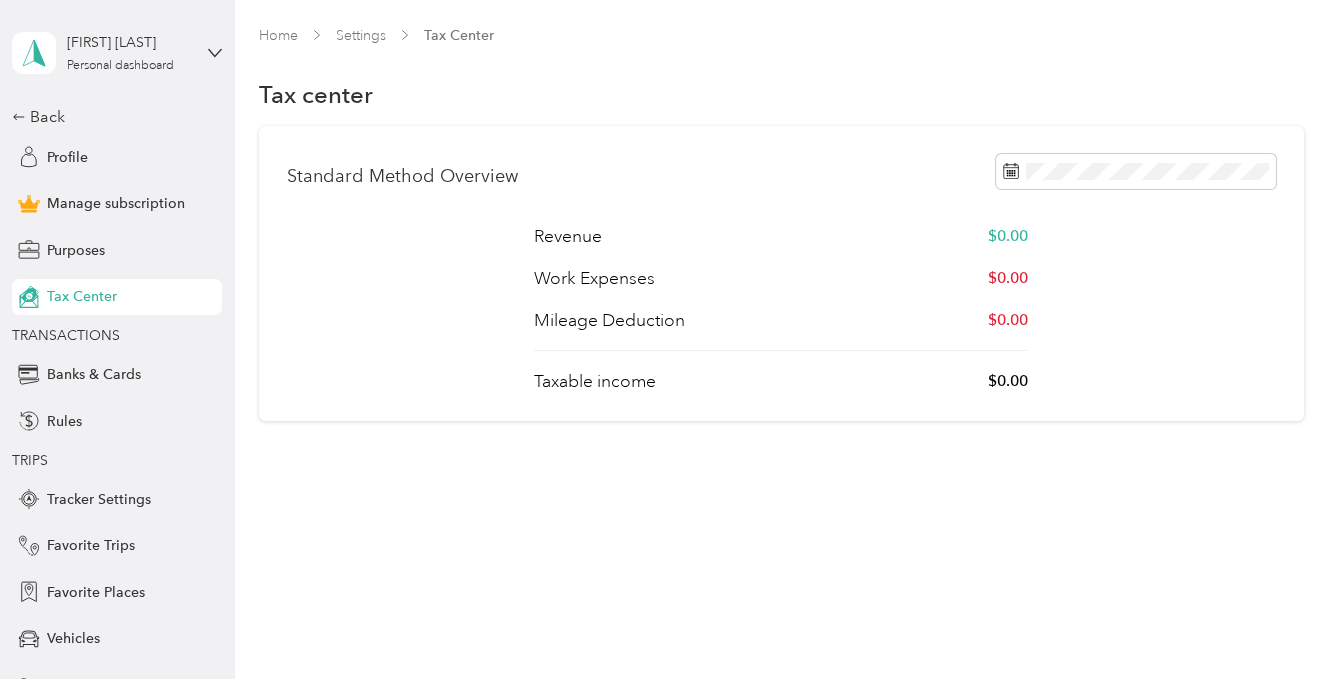 scroll, scrollTop: 0, scrollLeft: 0, axis: both 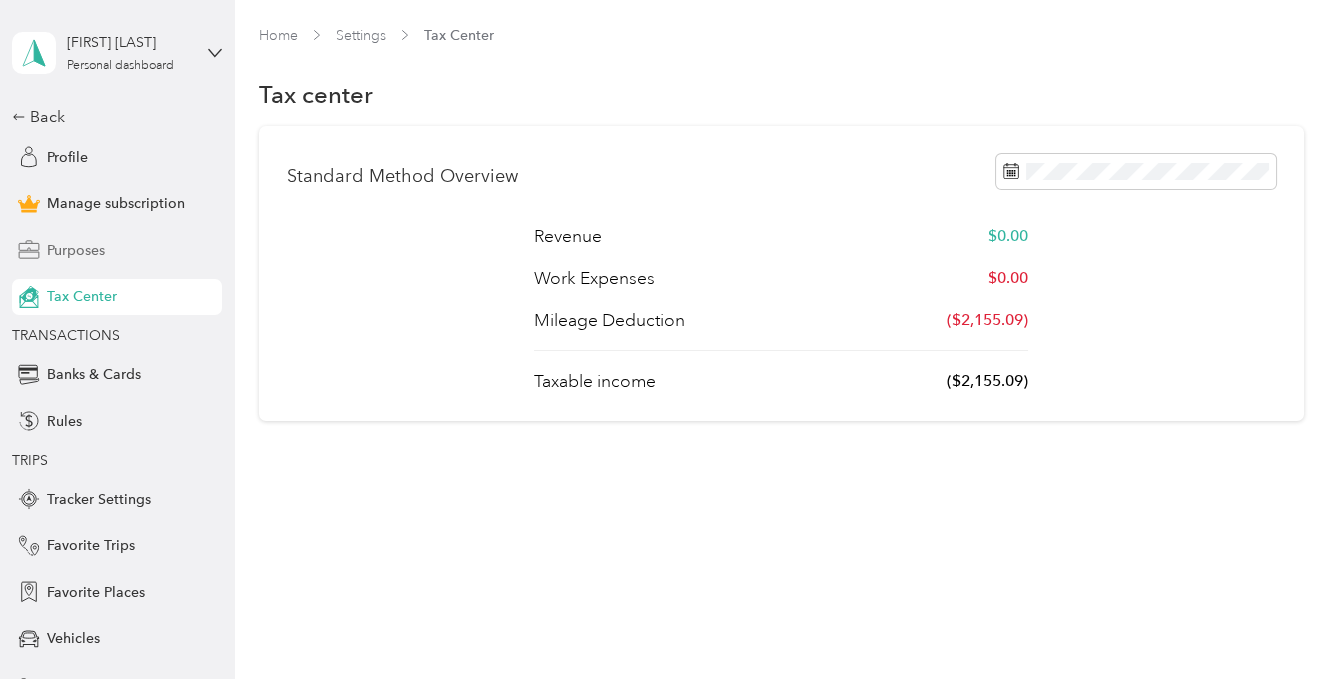 click on "Purposes" at bounding box center [76, 250] 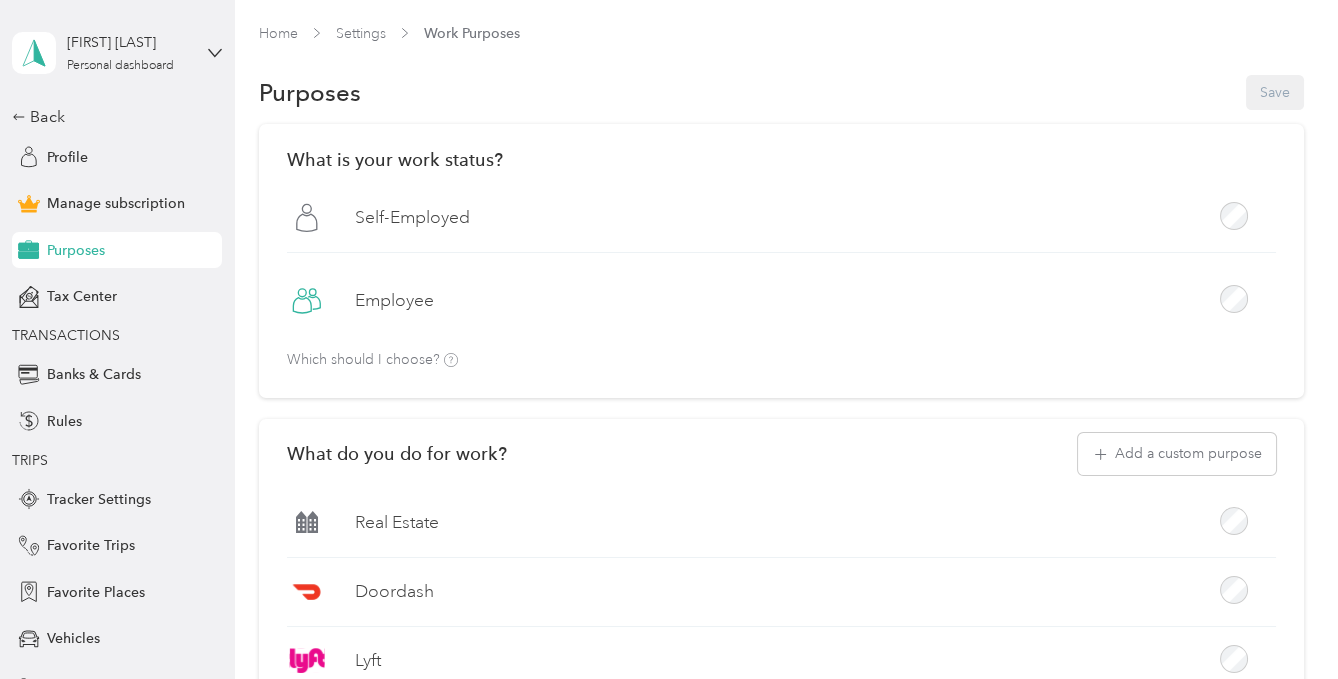scroll, scrollTop: 1, scrollLeft: 0, axis: vertical 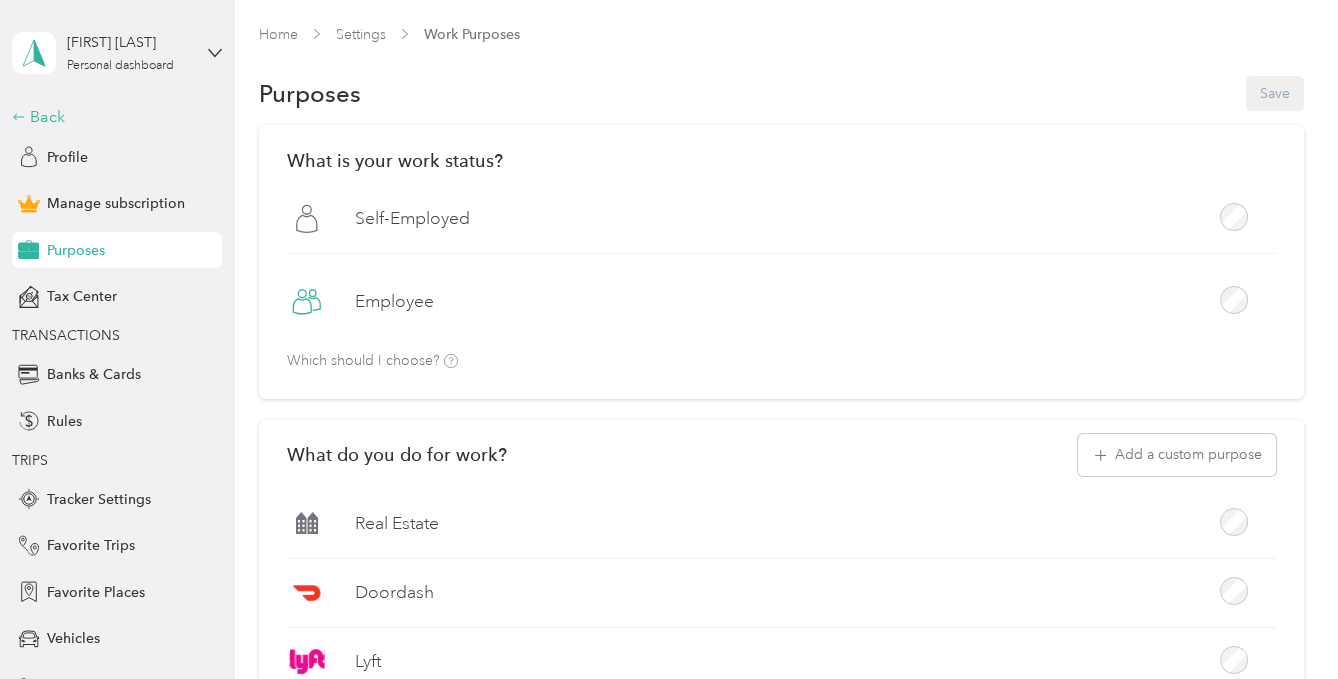 click on "Back" at bounding box center (112, 117) 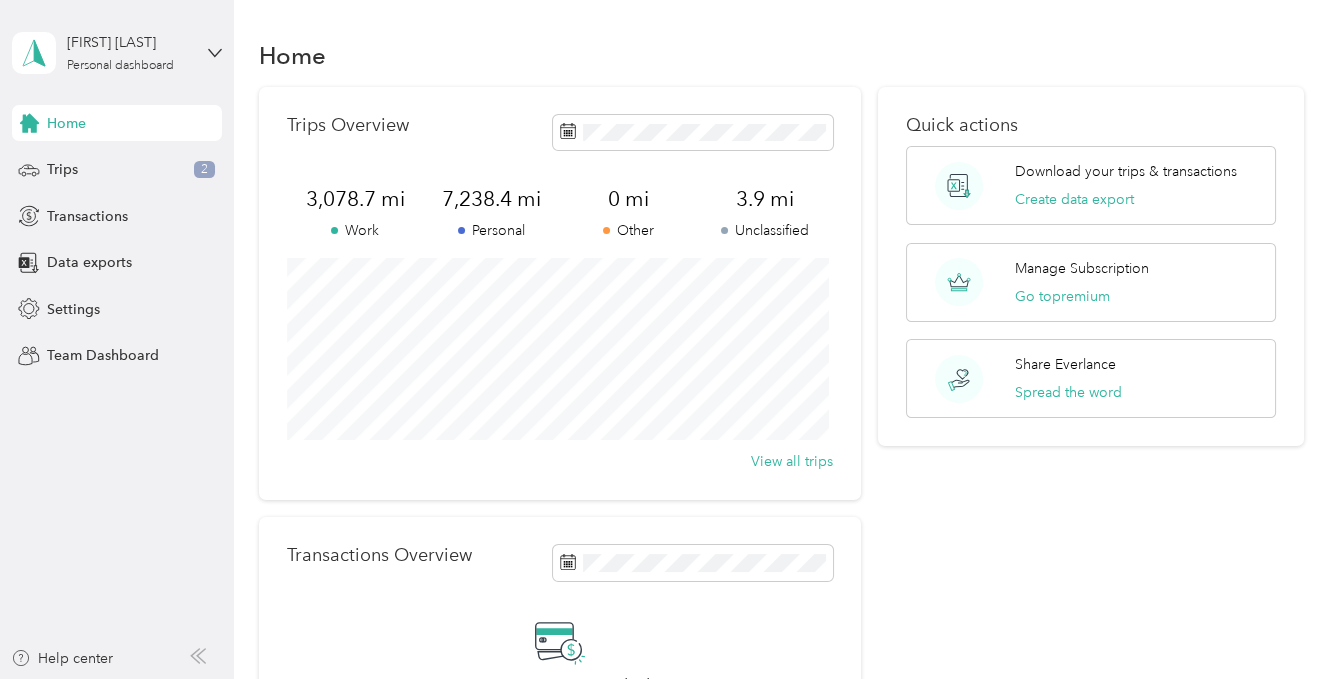 click on "Home" at bounding box center (781, 55) 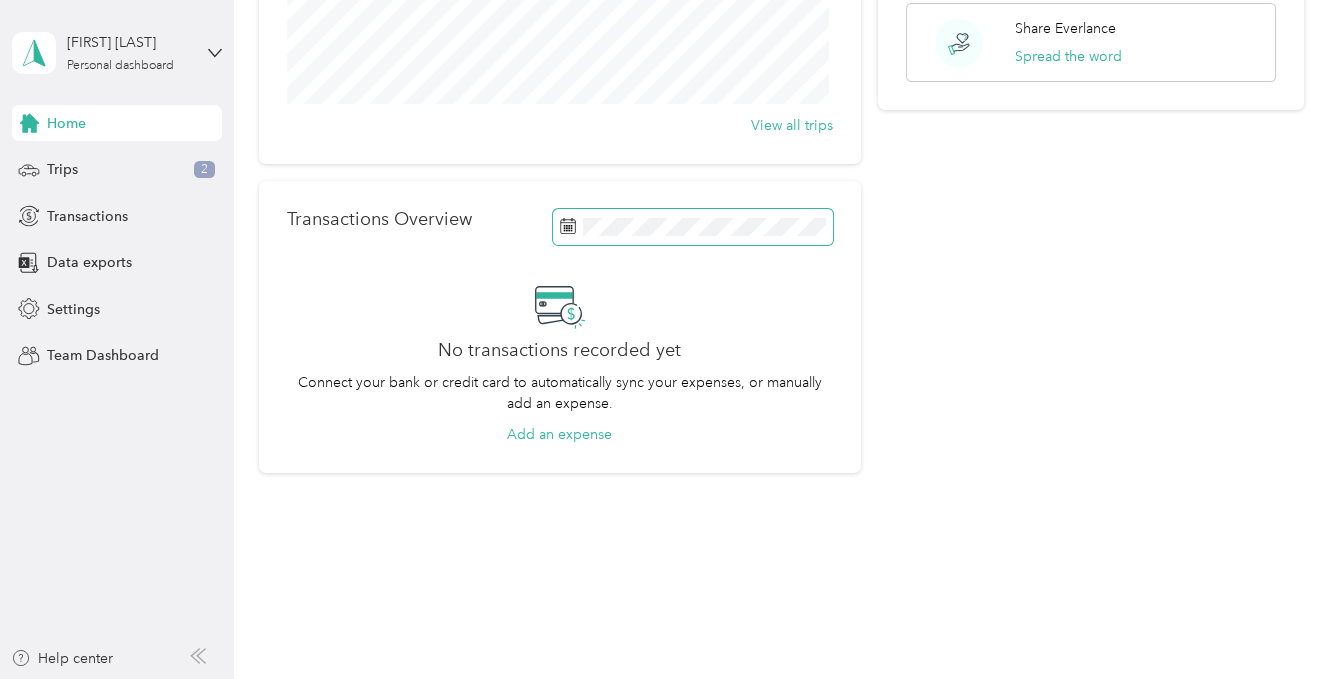 scroll, scrollTop: 0, scrollLeft: 0, axis: both 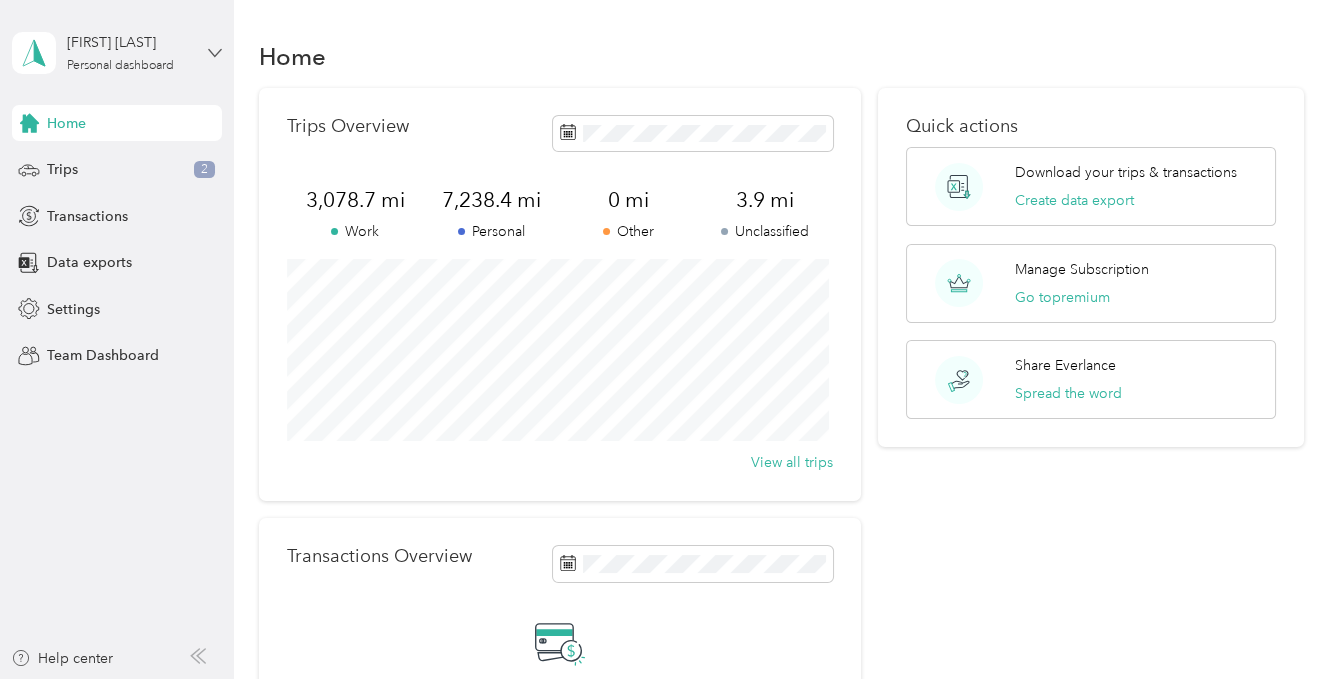 click 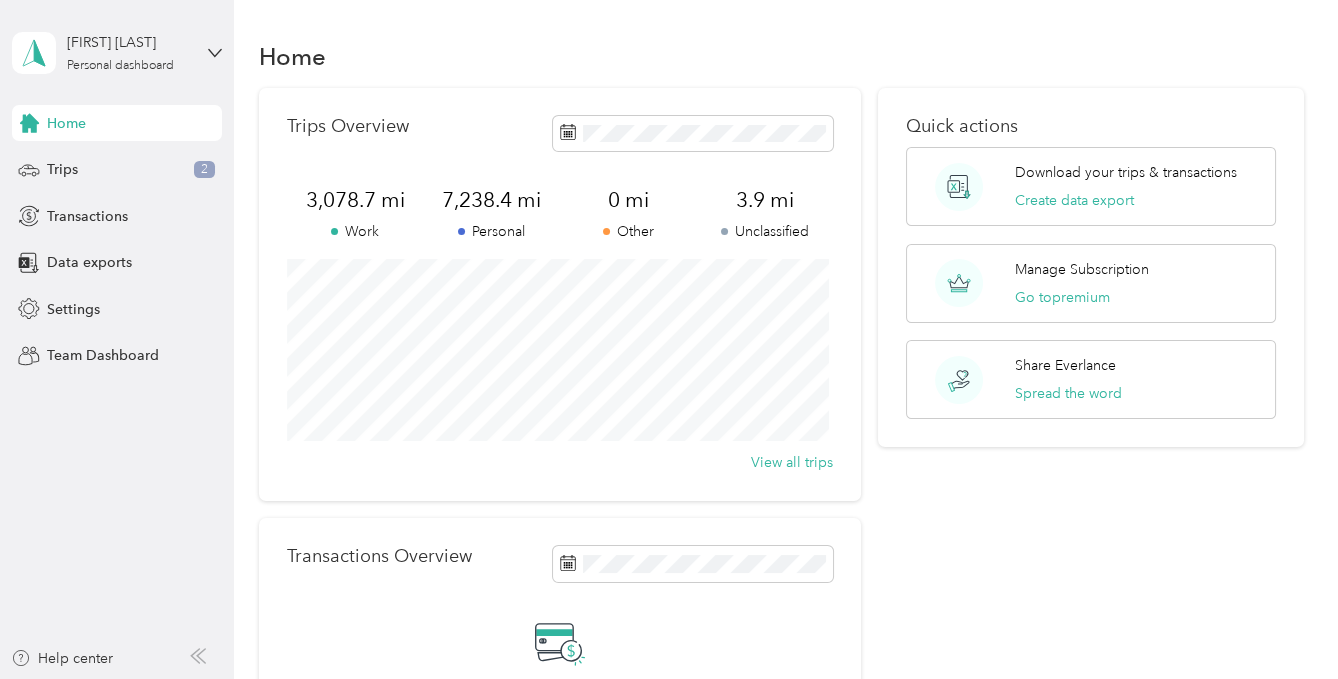 click on "Log out" at bounding box center [68, 153] 